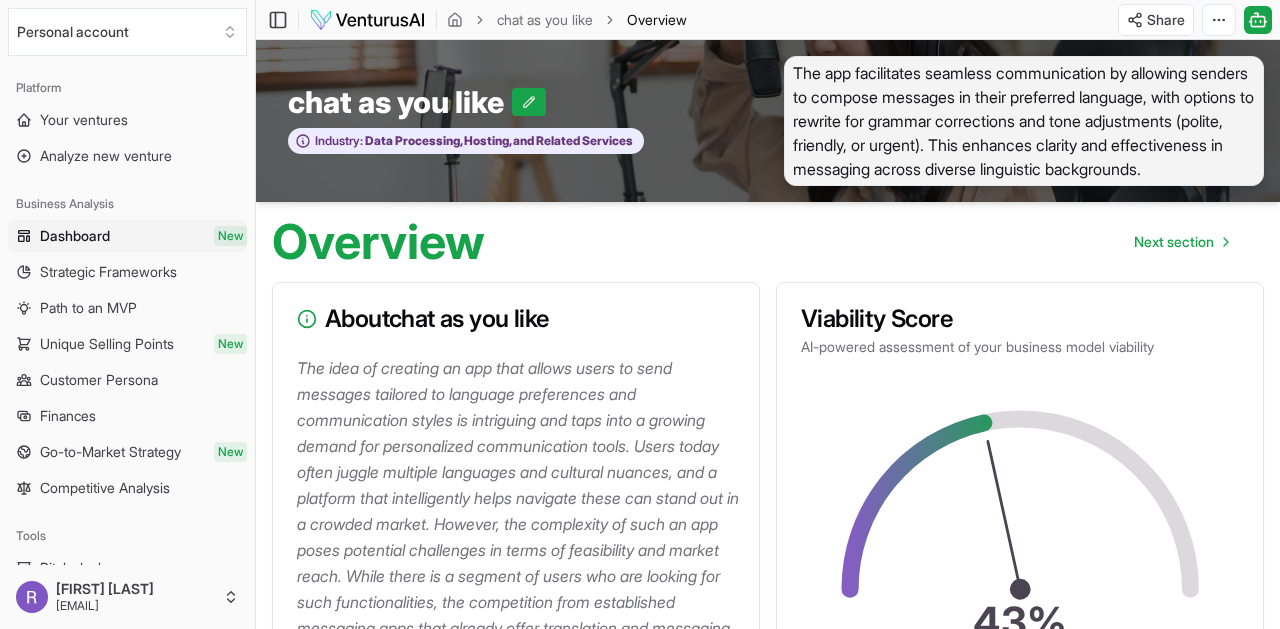 scroll, scrollTop: 0, scrollLeft: 0, axis: both 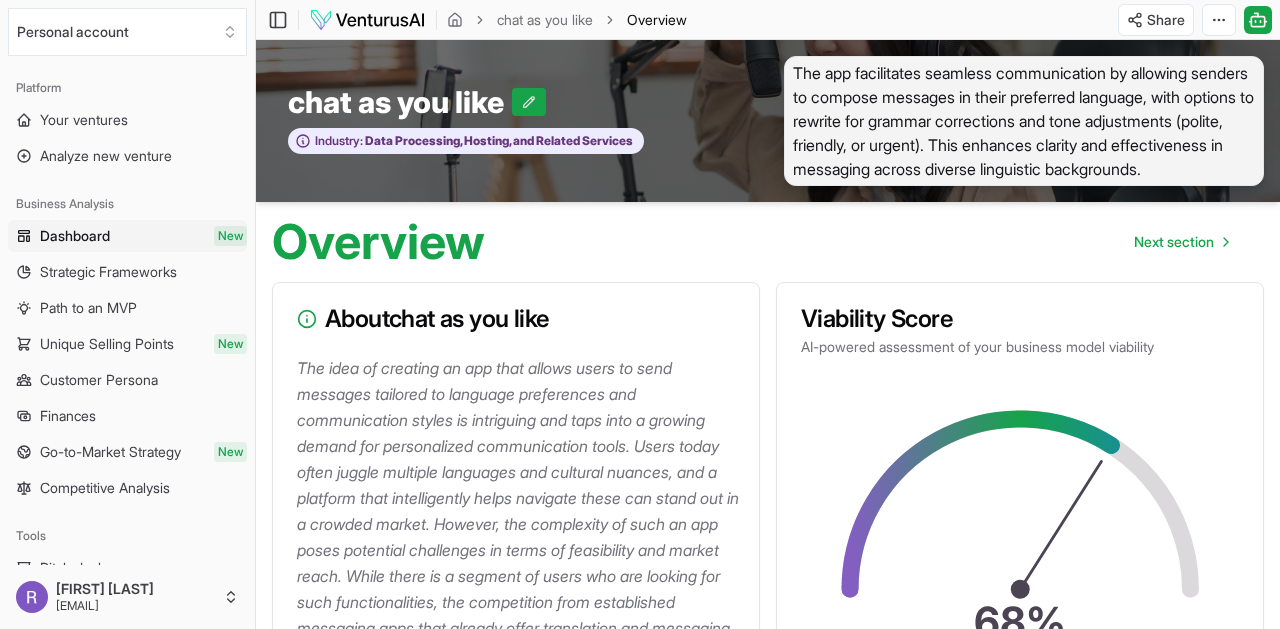 click on "Dashboard New" at bounding box center (127, 236) 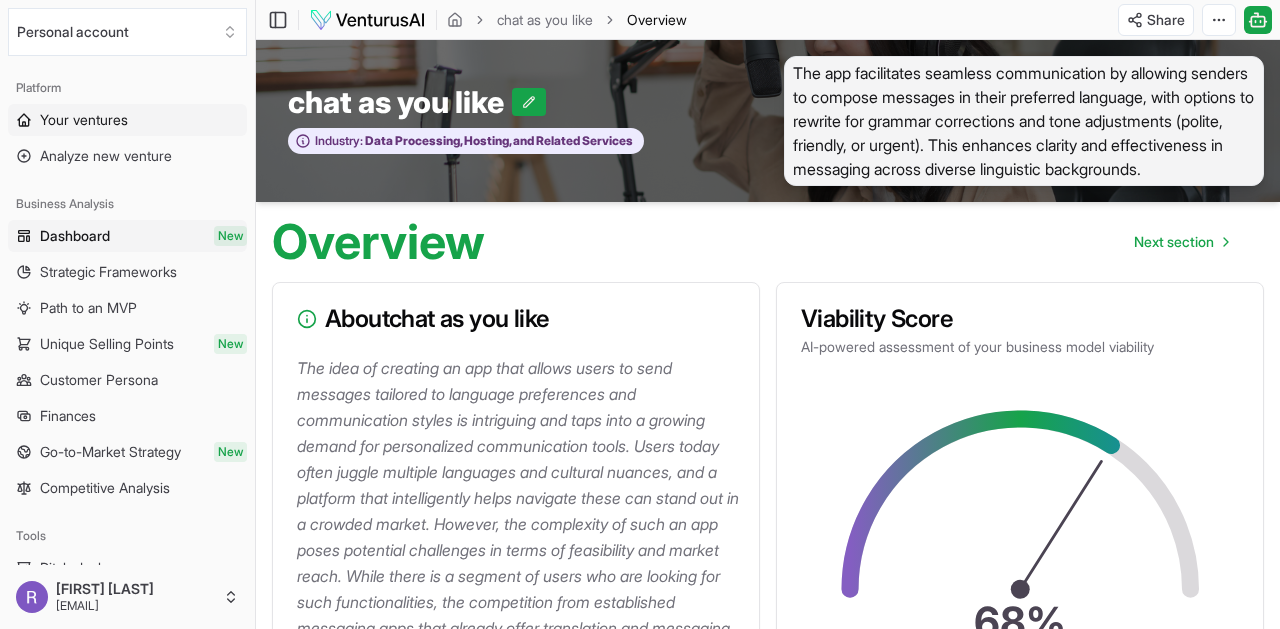 click on "Your ventures" at bounding box center (84, 120) 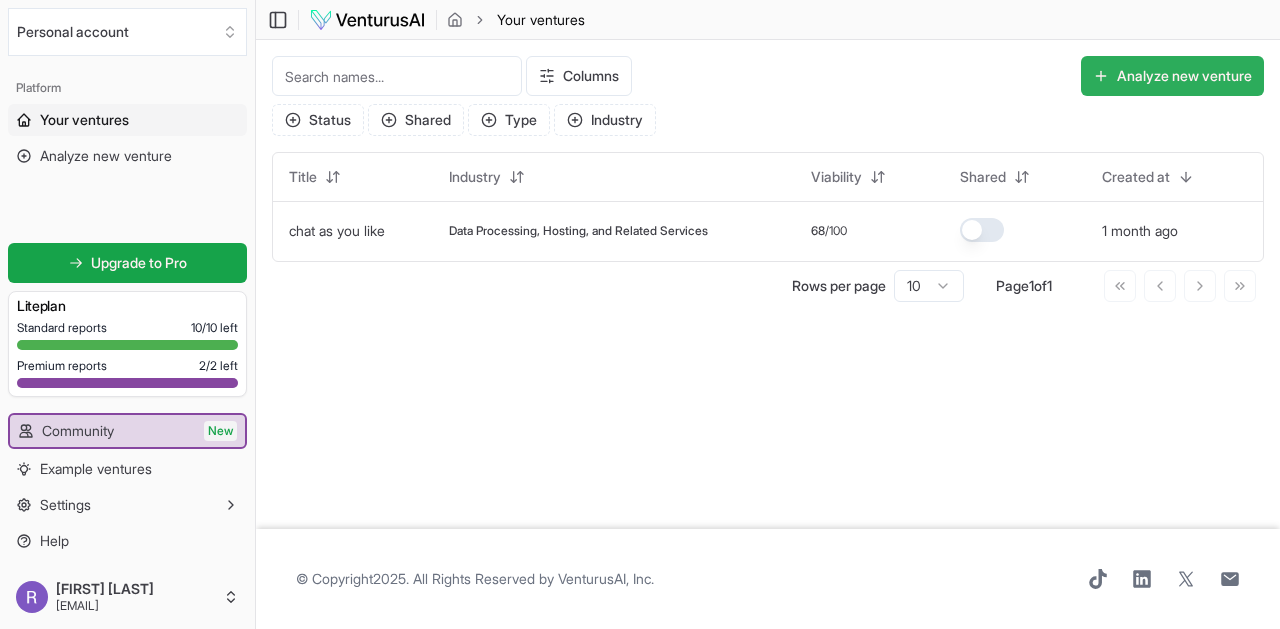 click on "Analyze new venture" at bounding box center (1172, 76) 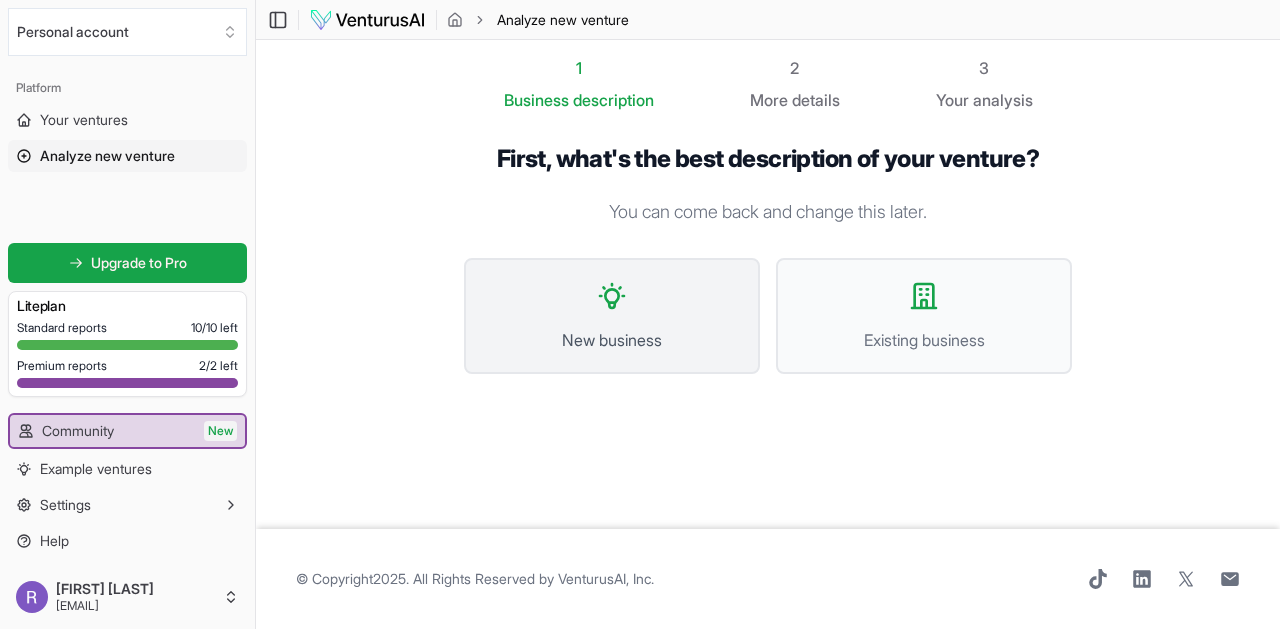 click on "New business" at bounding box center (612, 340) 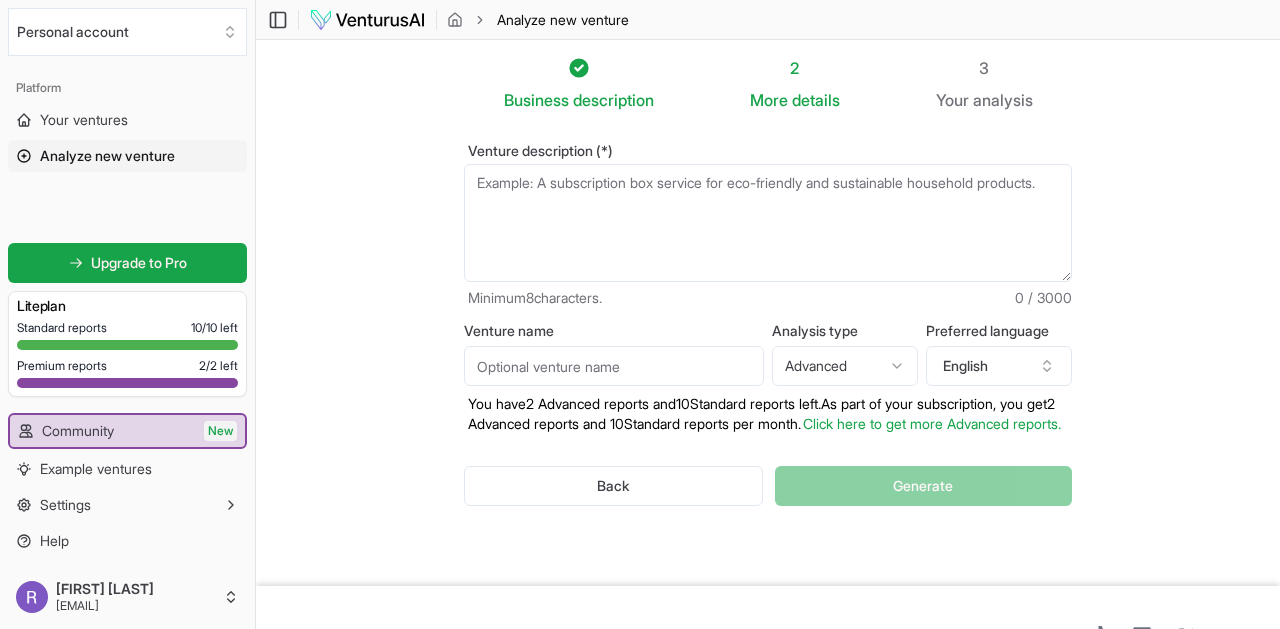 click on "Venture description (*)" at bounding box center [768, 223] 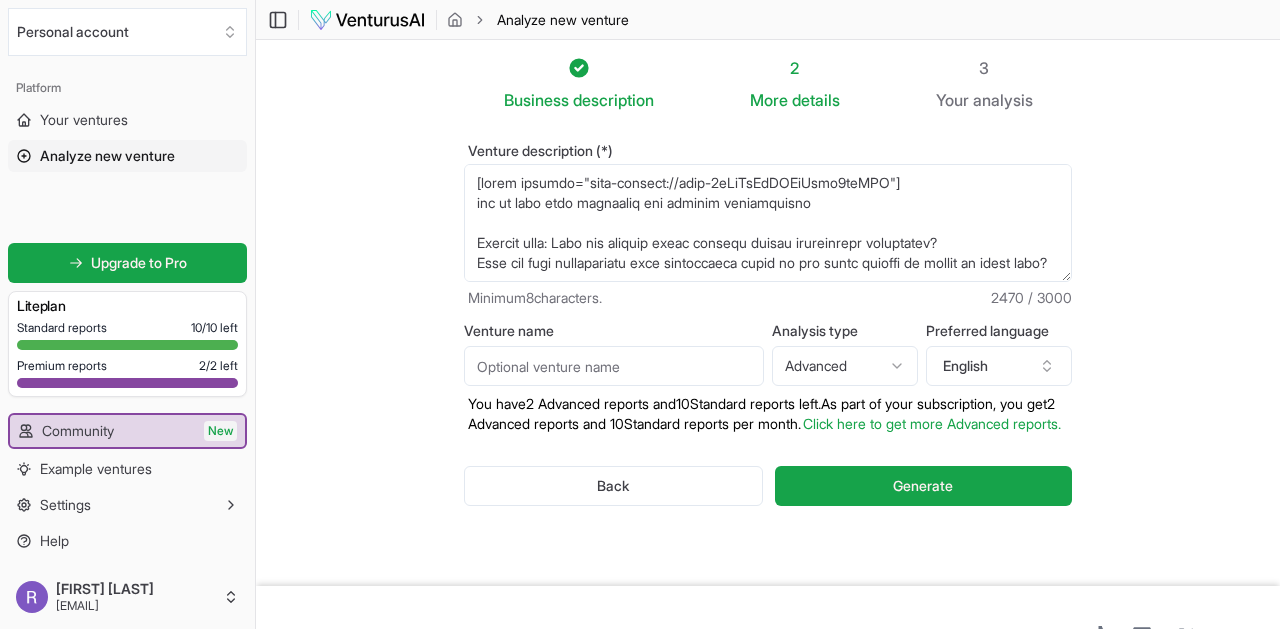 scroll, scrollTop: 1030, scrollLeft: 0, axis: vertical 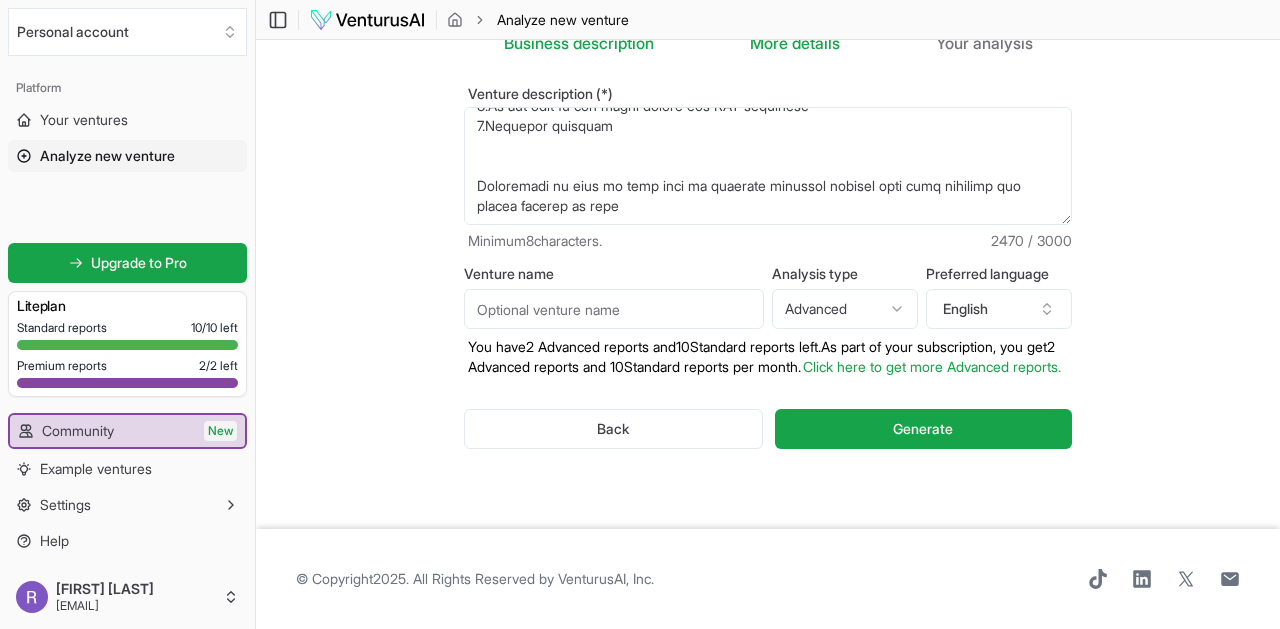 type on "Startup idea: Have you worried about outside dining restaurants experience?
Have you been disappointed with restaurants based on the wrong reviews in google or other apps?
Here we are to make this experience easier and joyful:
1. A innovative AI driven restaurant review and recommendation portal.
What is it?
This will suggest the user to nearby restaurants based on his location and choice of cuisine with the budget user inputs
Why is it different from Google maps or Yelp?
Google maps or google is not designed for food recommendations the UI or the selections will be very much limited. Hence, users have limited options
Yelp is designed not exclusively just for restaurants recommendation. The UI is not user friendly. I feel people use Yelp as there is no better alternative for it.
Why is our application stand out of these Applications?
1.This application will be designed..." 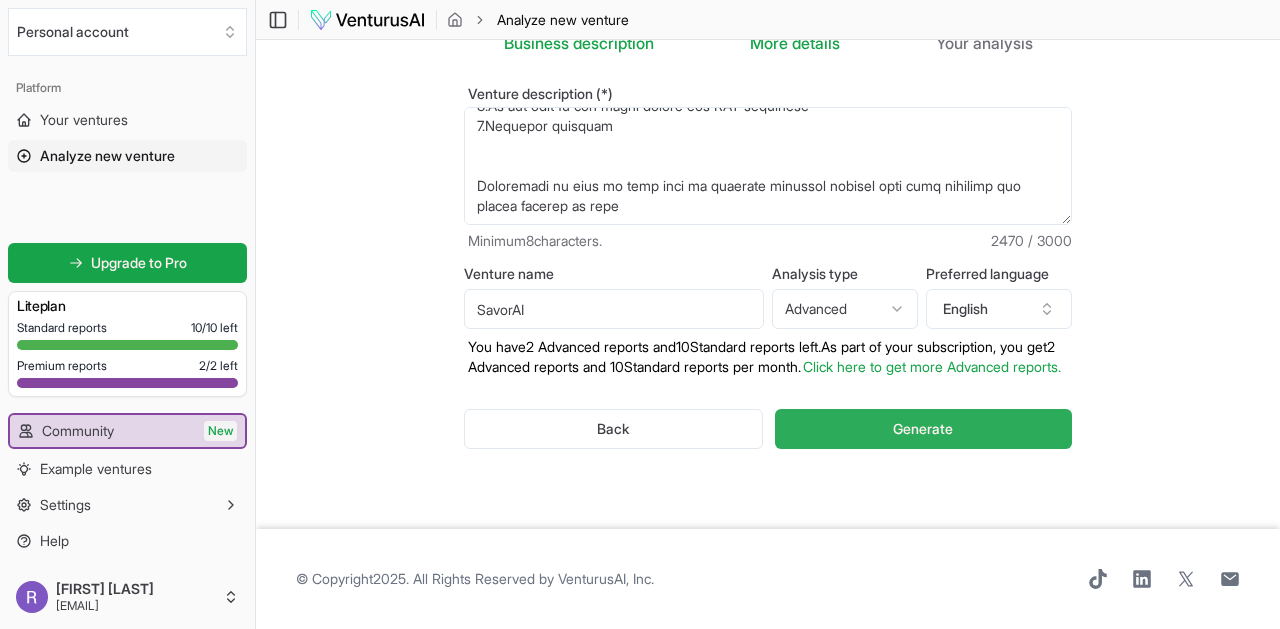 type on "SavorAI" 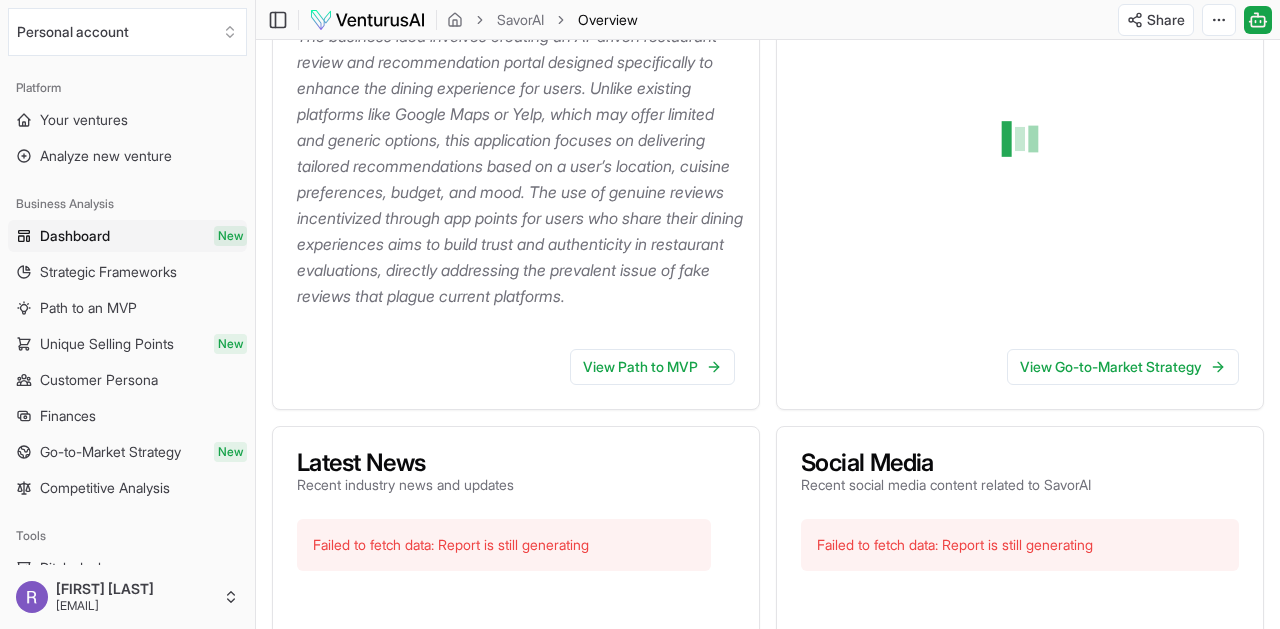 scroll, scrollTop: 0, scrollLeft: 0, axis: both 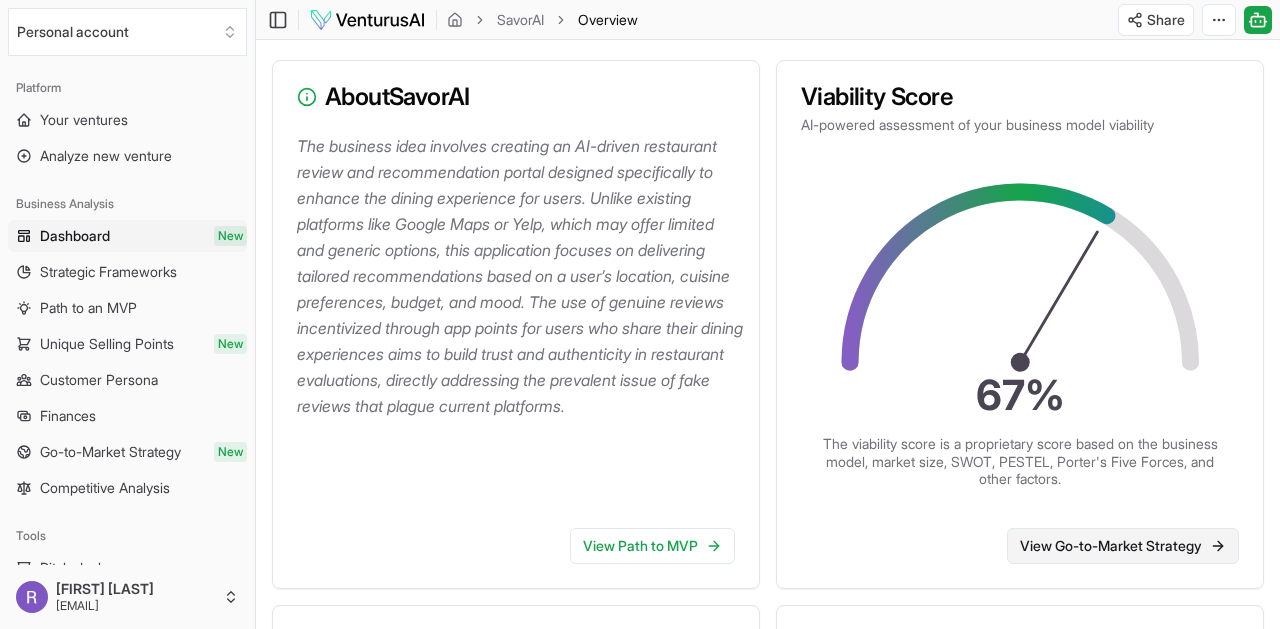 click on "View Go-to-Market Strategy" at bounding box center [1123, 546] 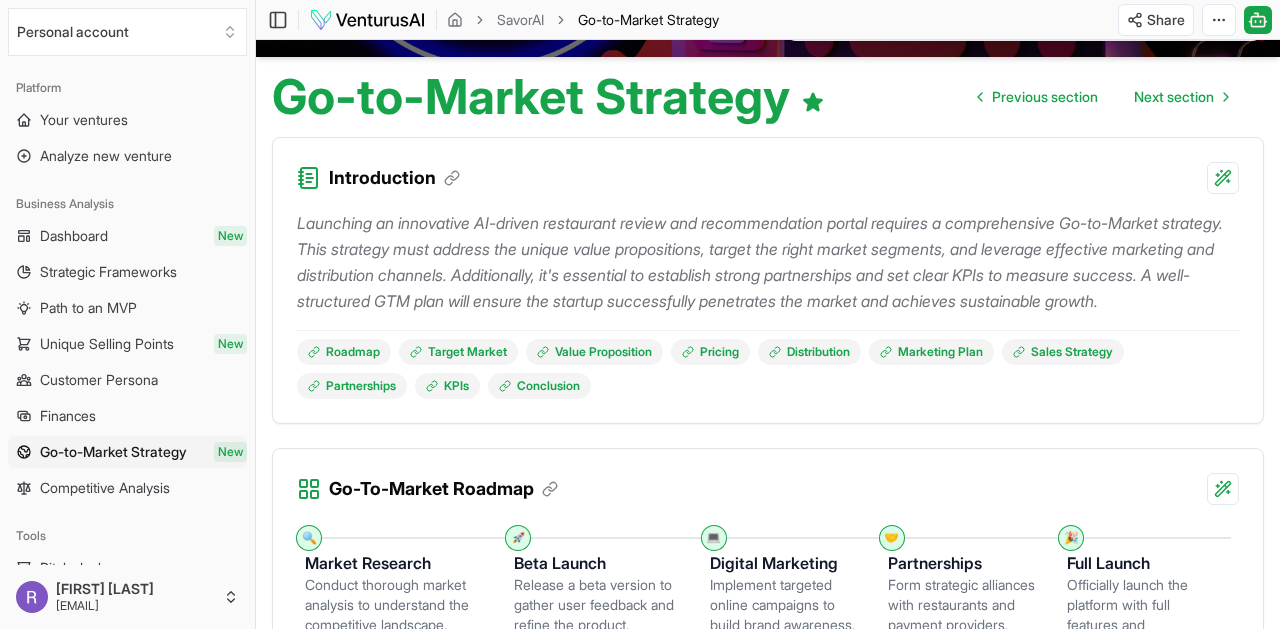 scroll, scrollTop: 0, scrollLeft: 0, axis: both 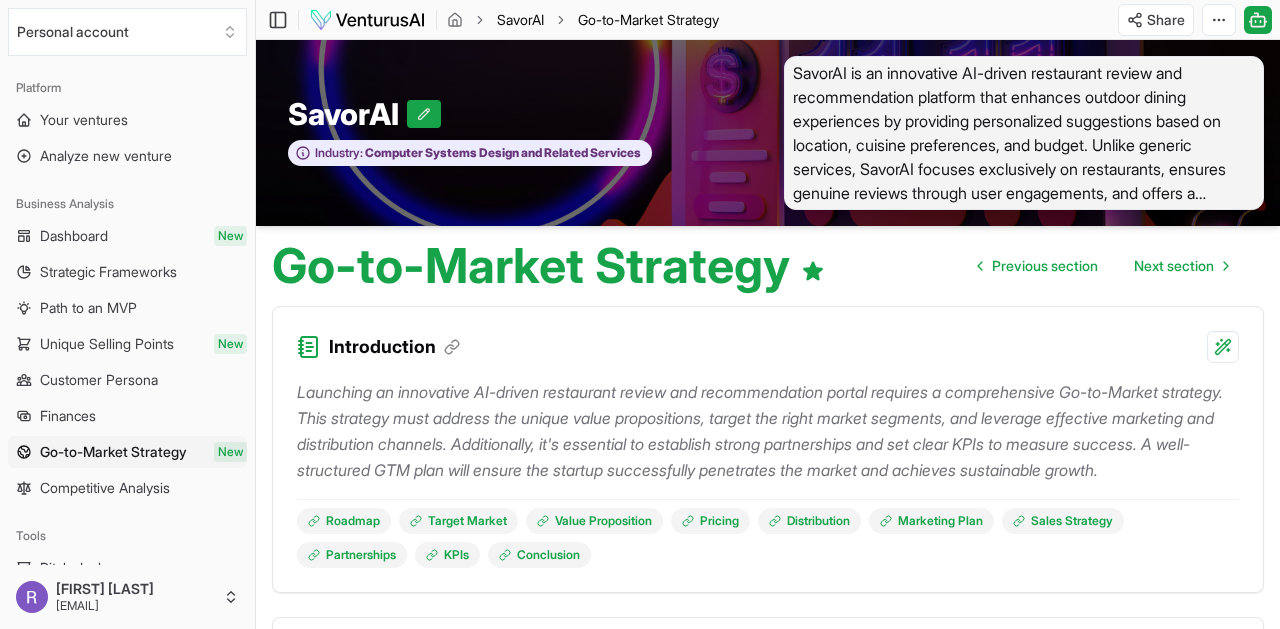 click on "SavorAI" at bounding box center [520, 20] 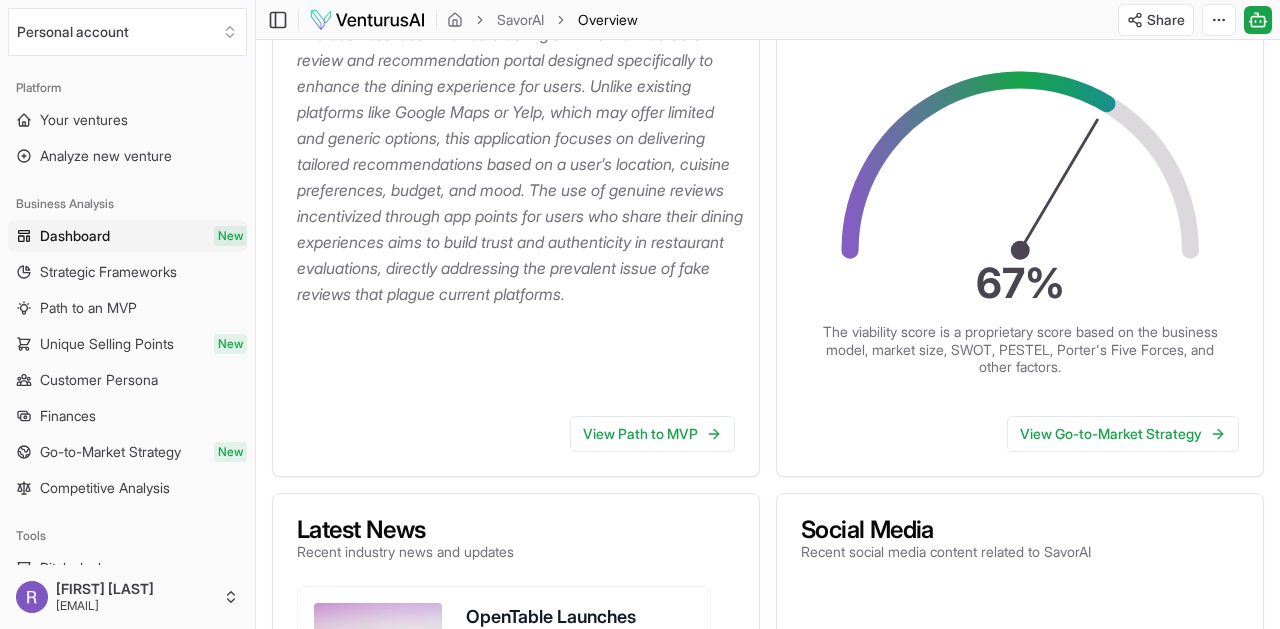 scroll, scrollTop: 990, scrollLeft: 0, axis: vertical 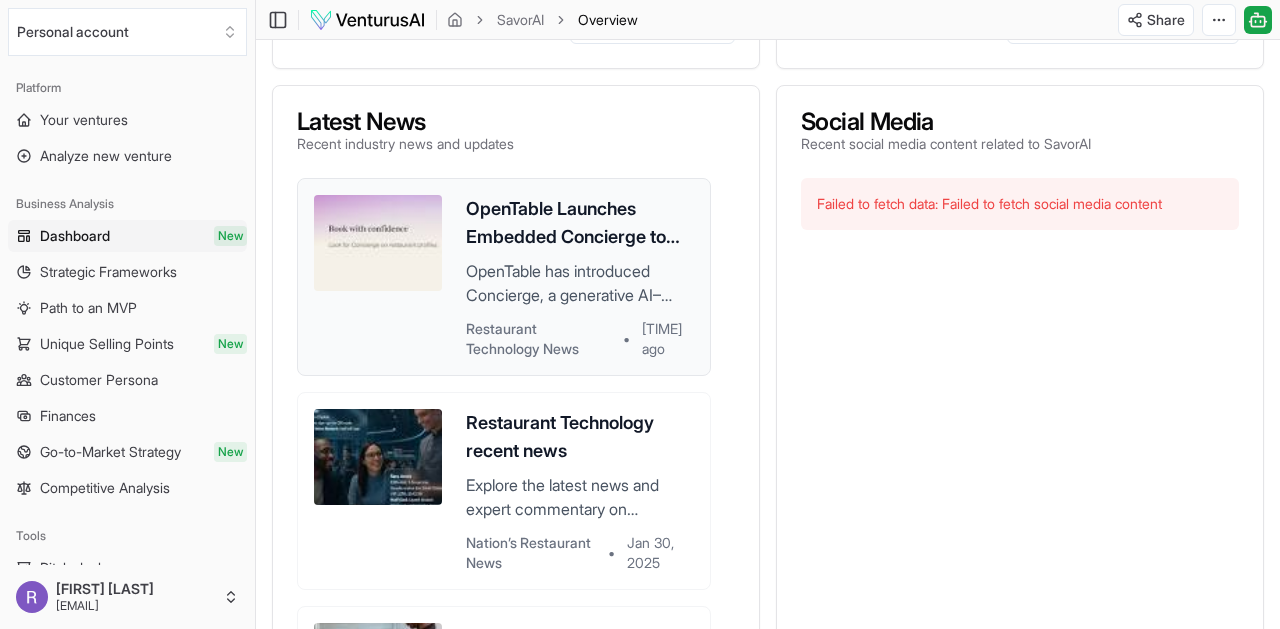 click on "OpenTable Launches Embedded Concierge to Answer Diner Questions and Drive Restaurant Bookings OpenTable has introduced Concierge, a generative AI–powered assistant designed to offer real-time, conversational insights into over 60,000 restaurants... Restaurant Technology News • 17 hours ago" at bounding box center (580, 277) 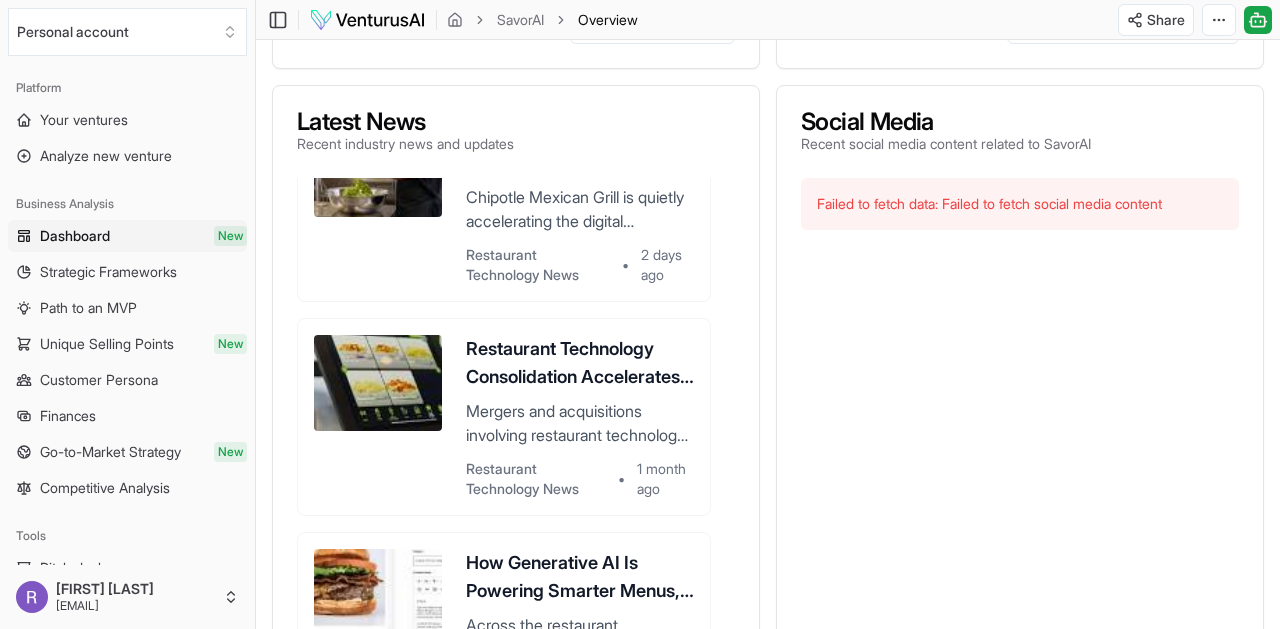 scroll, scrollTop: 498, scrollLeft: 0, axis: vertical 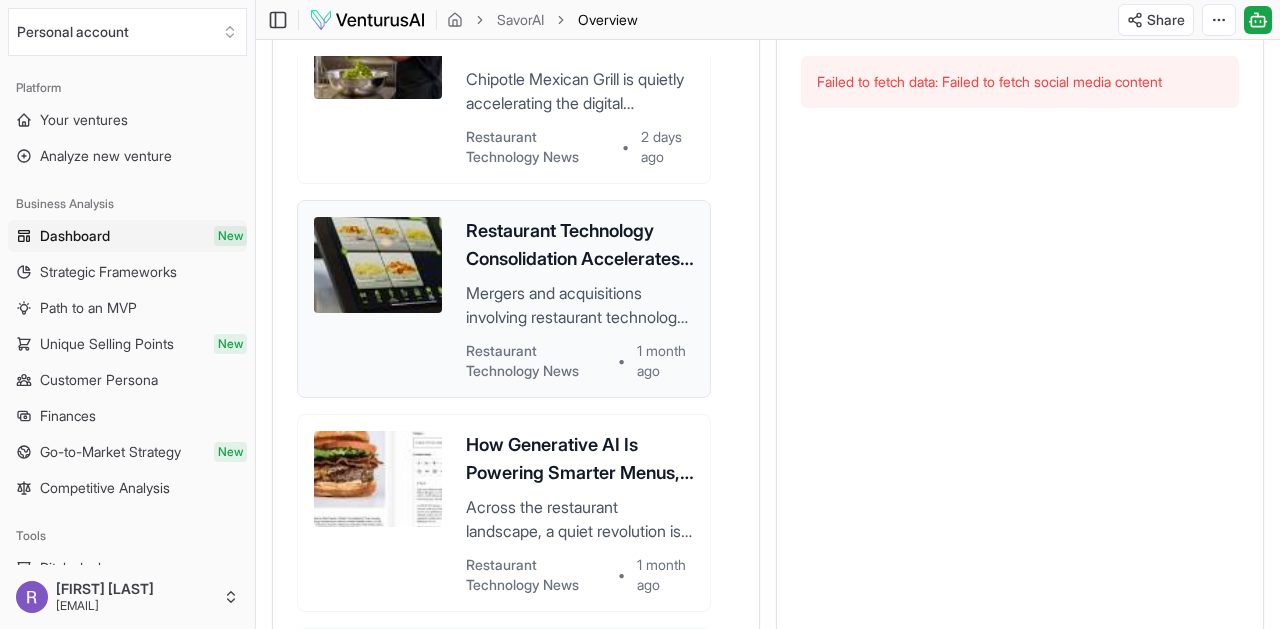 click on "Mergers and acquisitions involving restaurant technology providers rose by 45% in the first half of 2025 compared to the same period in 2024." at bounding box center (580, 305) 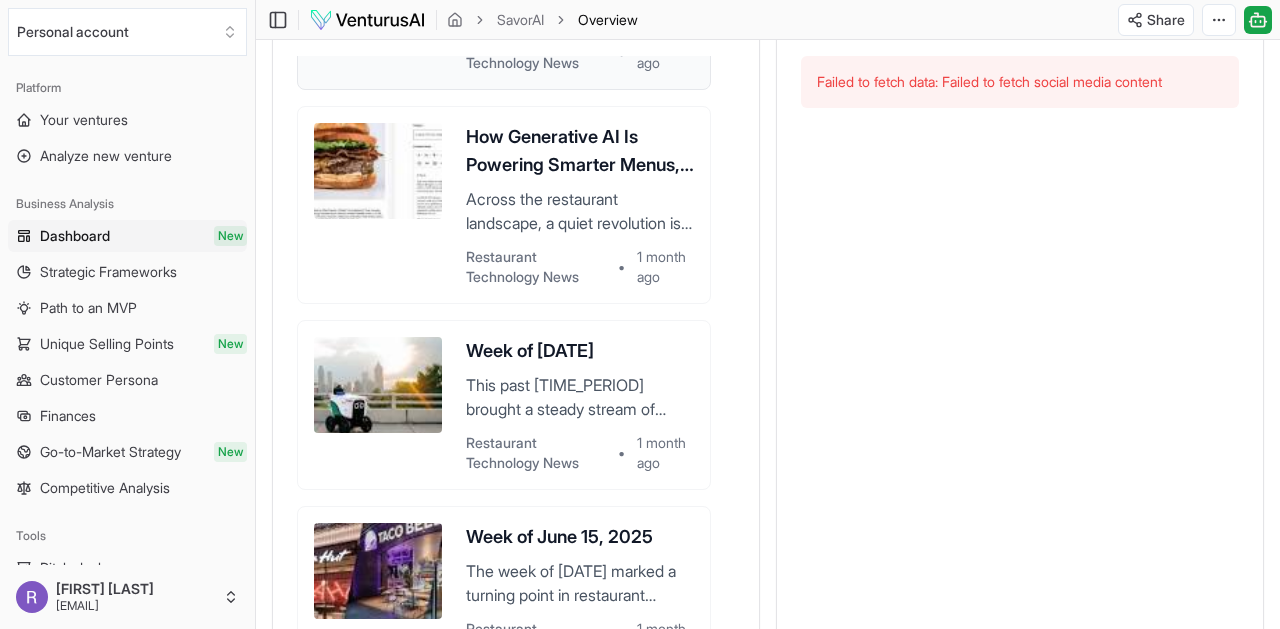 scroll, scrollTop: 895, scrollLeft: 0, axis: vertical 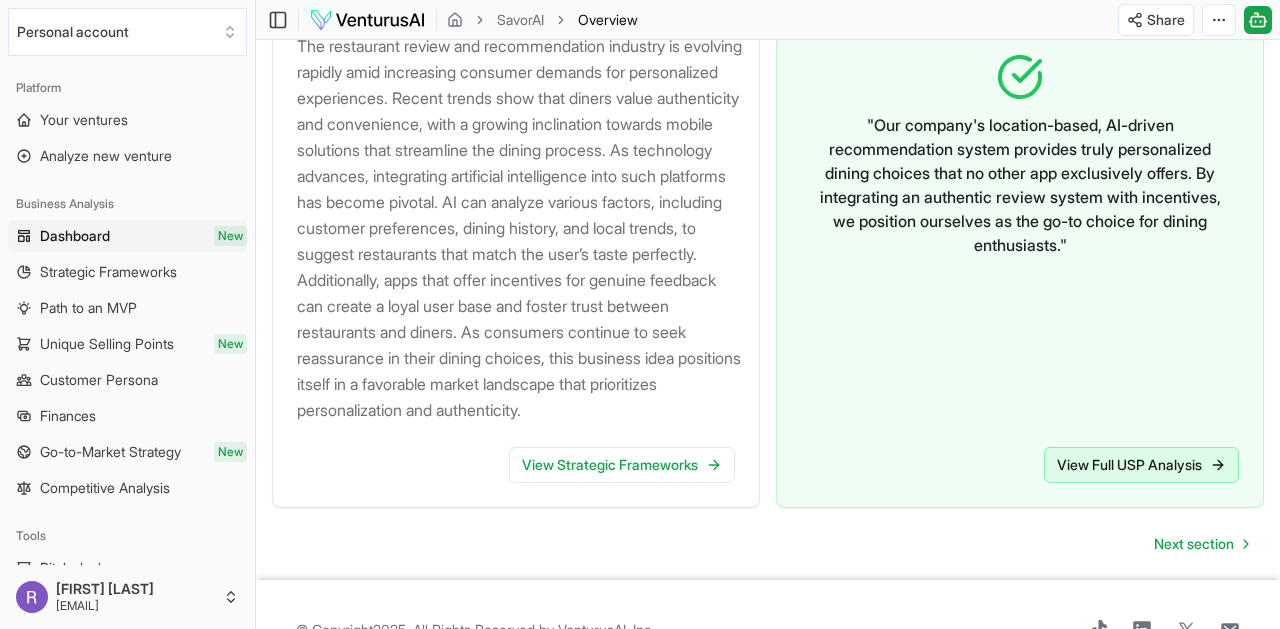 click on "View Full USP Analysis" at bounding box center (1141, 465) 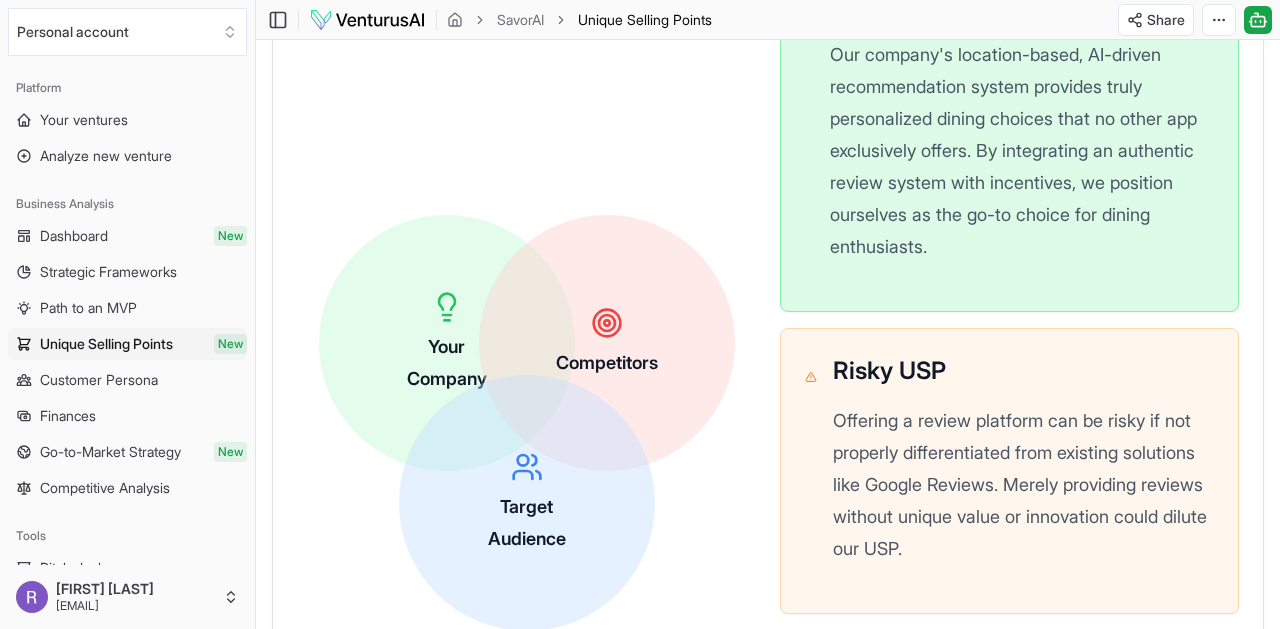 scroll, scrollTop: 761, scrollLeft: 0, axis: vertical 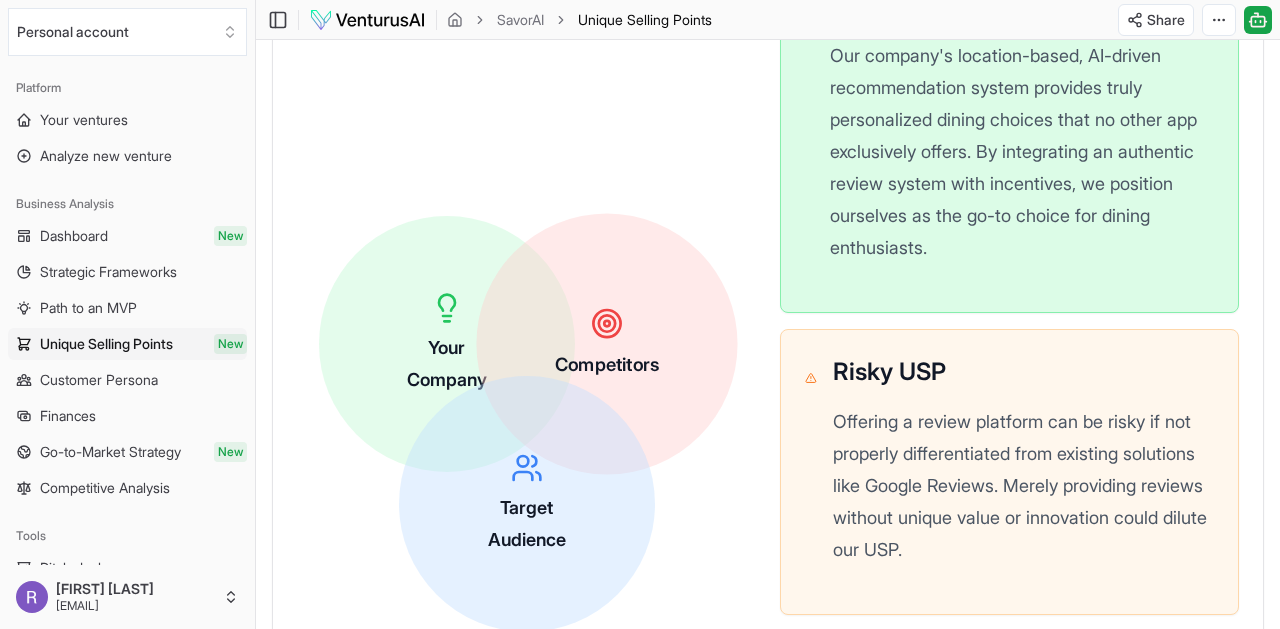 click on "Competitors" at bounding box center [606, 343] 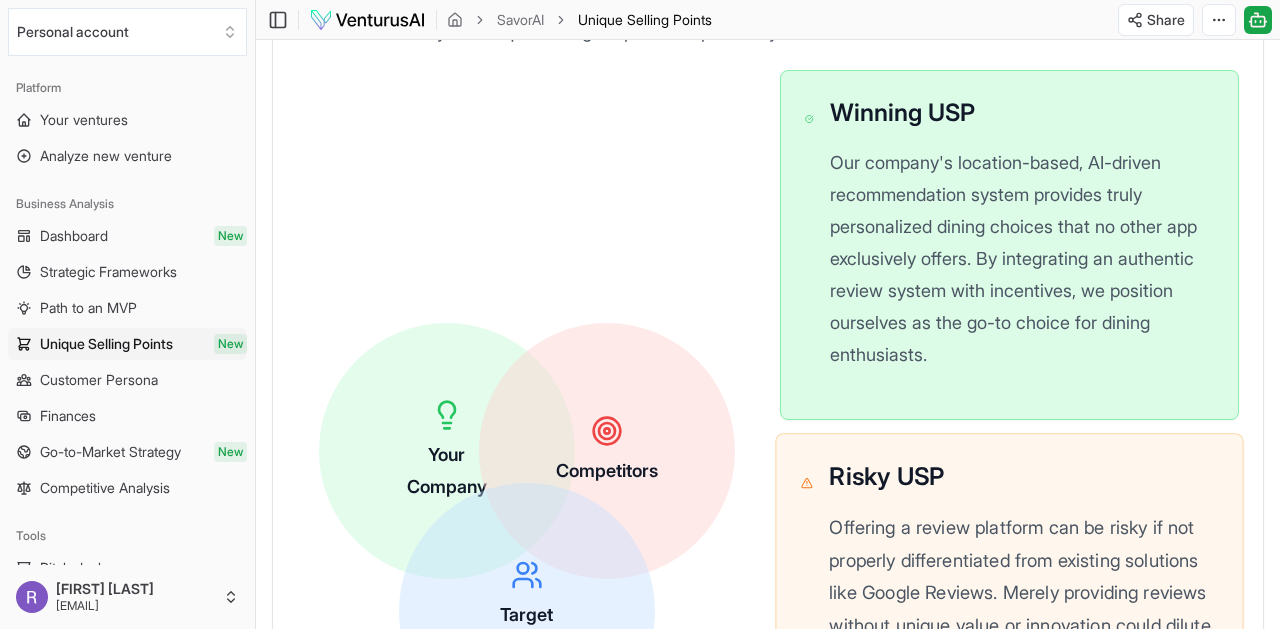 scroll, scrollTop: 649, scrollLeft: 0, axis: vertical 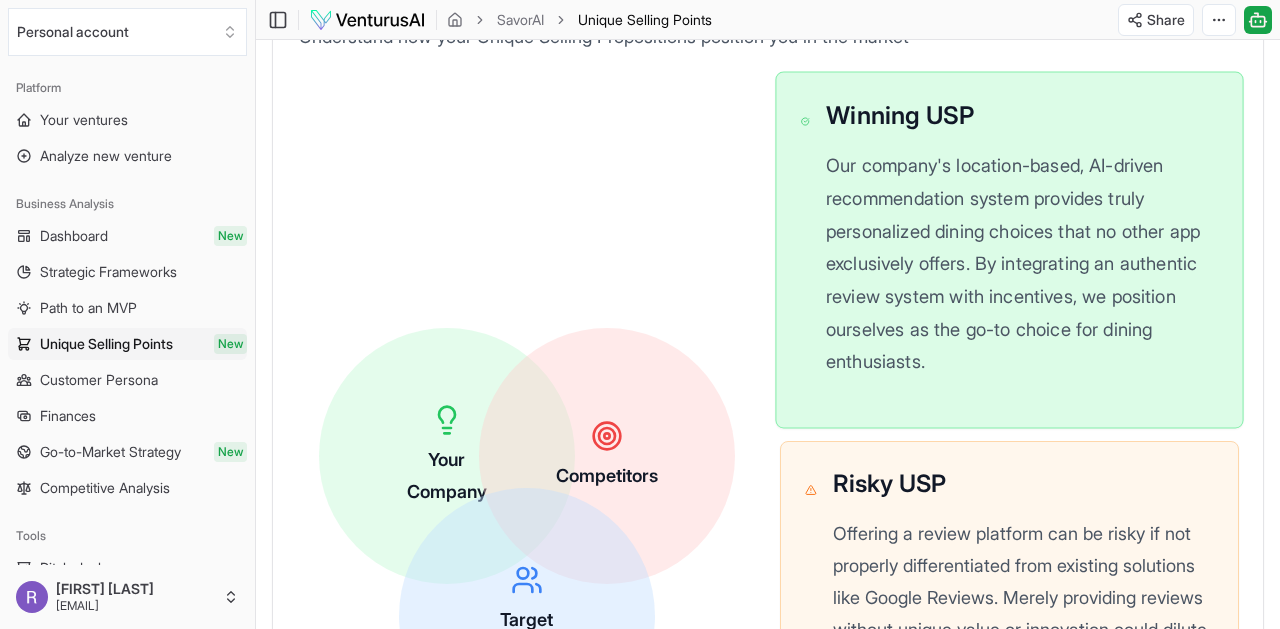 click on "Our company's location-based, AI-driven recommendation system provides truly personalized dining choices that no other app exclusively offers. By integrating an authentic review system with incentives, we position ourselves as the go-to choice for dining enthusiasts." at bounding box center (1022, 264) 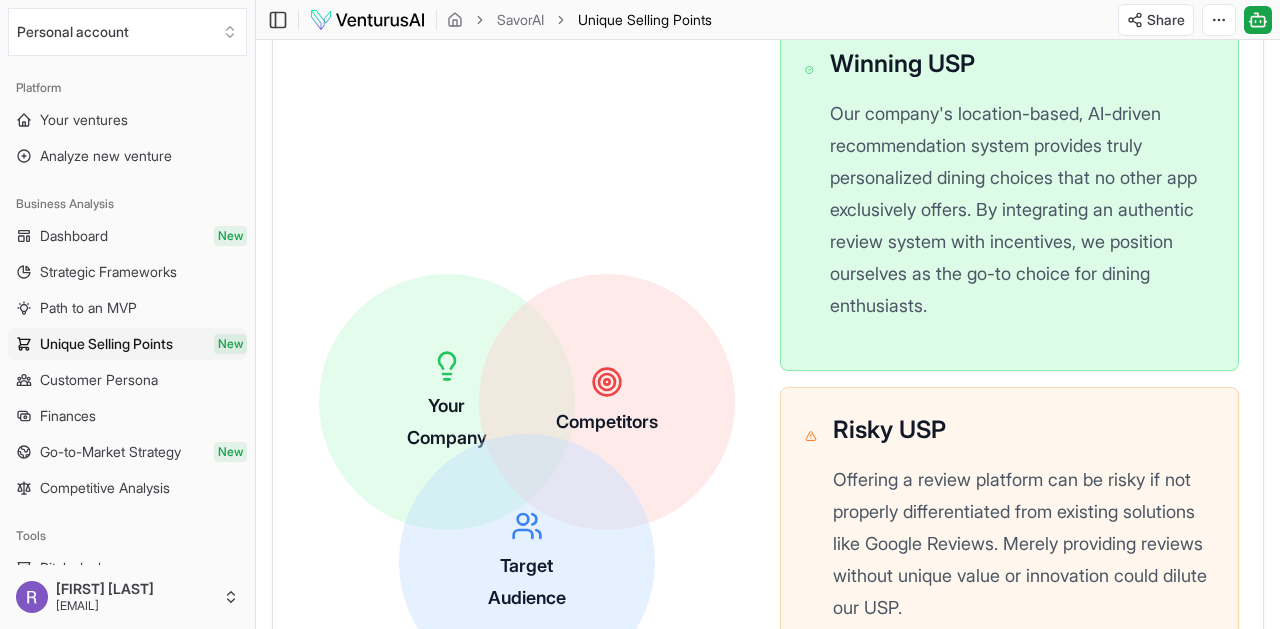 scroll, scrollTop: 0, scrollLeft: 0, axis: both 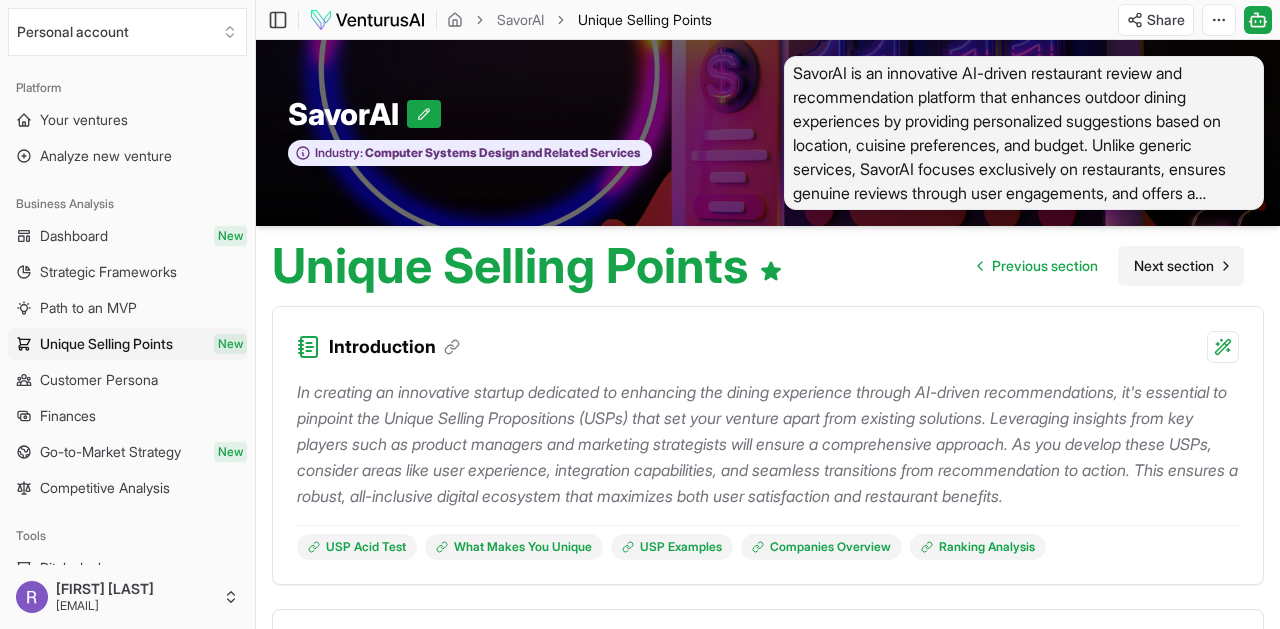click on "Next section" at bounding box center [1174, 266] 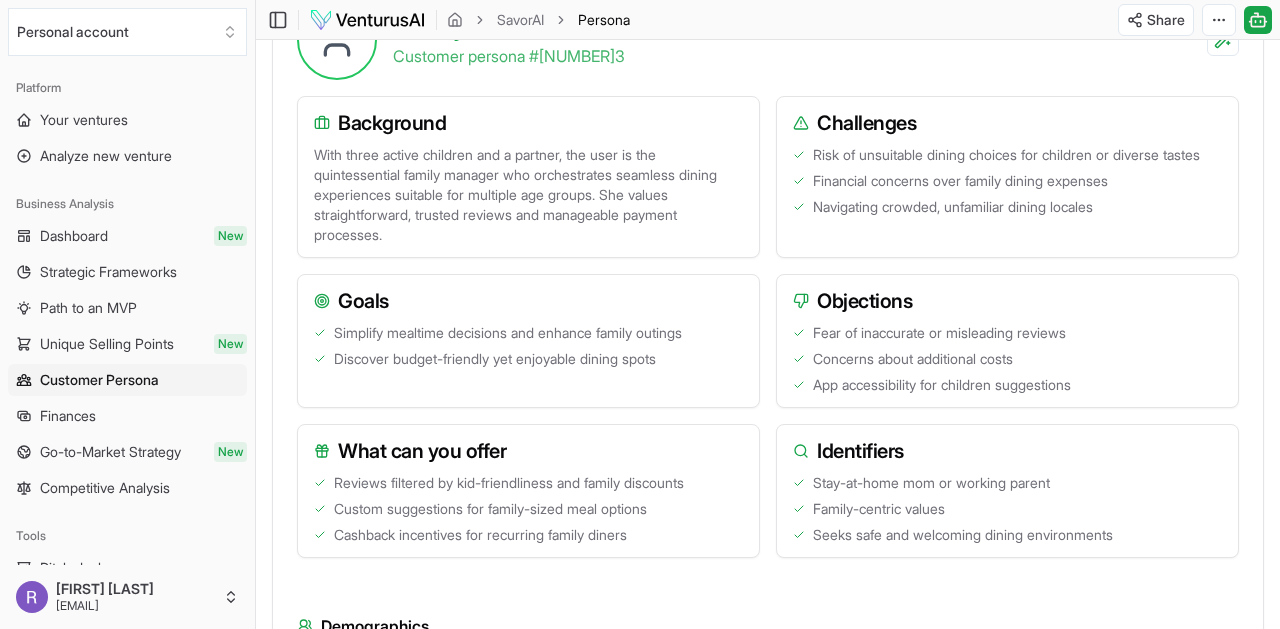 scroll, scrollTop: 3067, scrollLeft: 0, axis: vertical 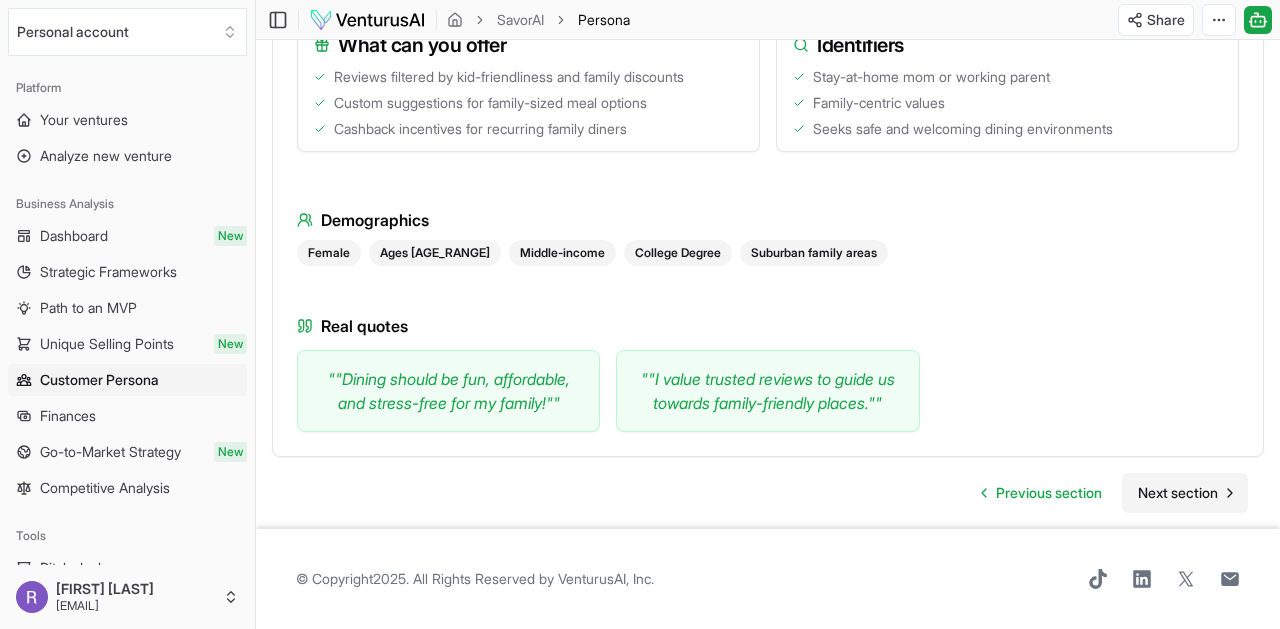 click on "Next section" at bounding box center [1185, 493] 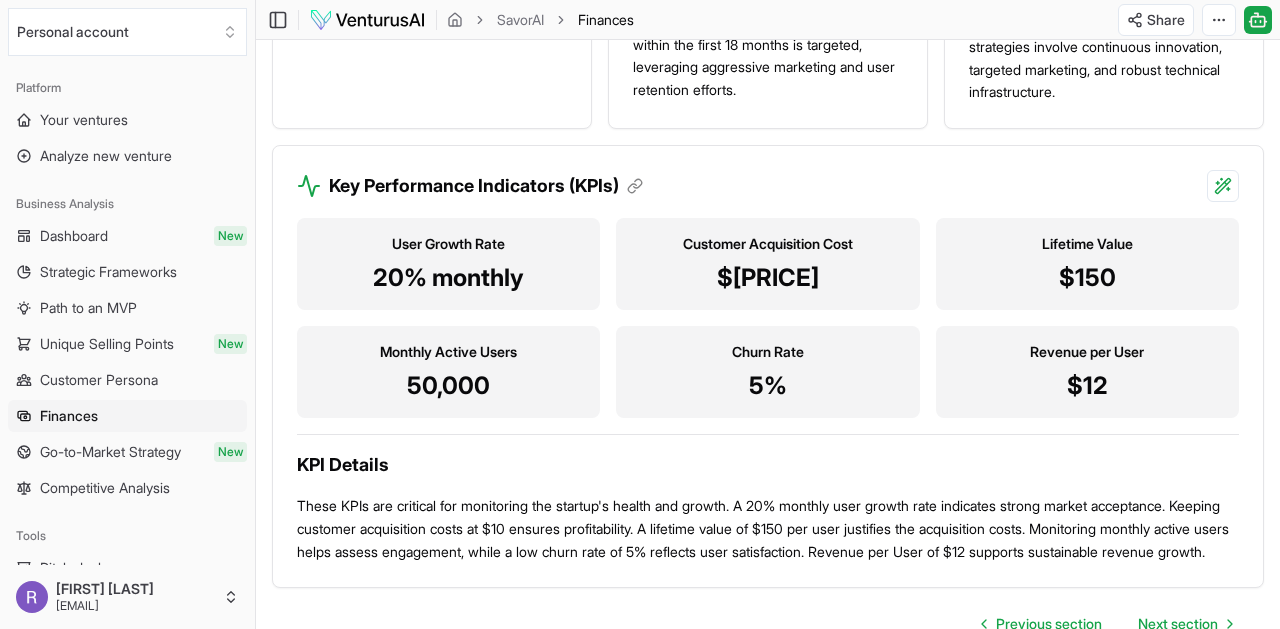 scroll, scrollTop: 2022, scrollLeft: 0, axis: vertical 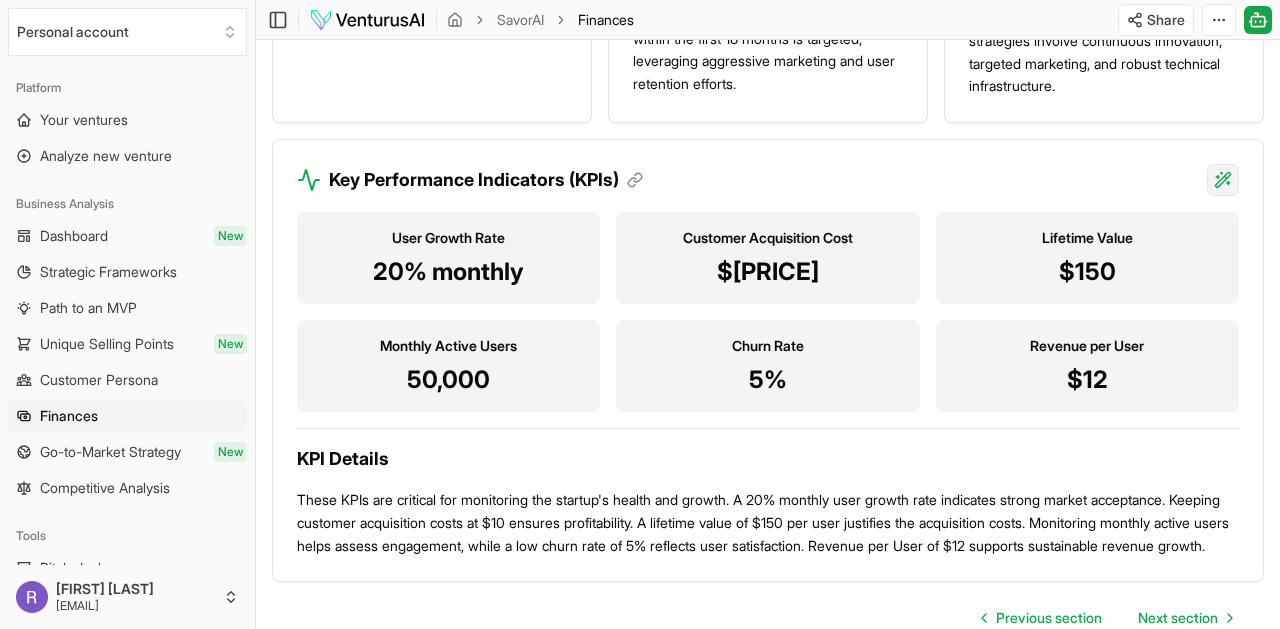 click on "We value your privacy We use cookies to enhance your browsing experience, serve personalized ads or content, and analyze our traffic. By clicking "Accept All", you consent to our use of cookies. Customize    Accept All Customize Consent Preferences   We use cookies to help you navigate efficiently and perform certain functions. You will find detailed information about all cookies under each consent category below. The cookies that are categorized as "Necessary" are stored on your browser as they are essential for enabling the basic functionalities of the site. ...  Show more Necessary Always Active Necessary cookies are required to enable the basic features of this site, such as providing secure log-in or adjusting your consent preferences. These cookies do not store any personally identifiable data. Cookie cookieyes-consent Duration 1 year Description Cookie __cf_bm Duration 1 hour Description This cookie, set by Cloudflare, is used to support Cloudflare Bot Management.  Cookie _cfuvid Duration session lidc" at bounding box center (640, -1708) 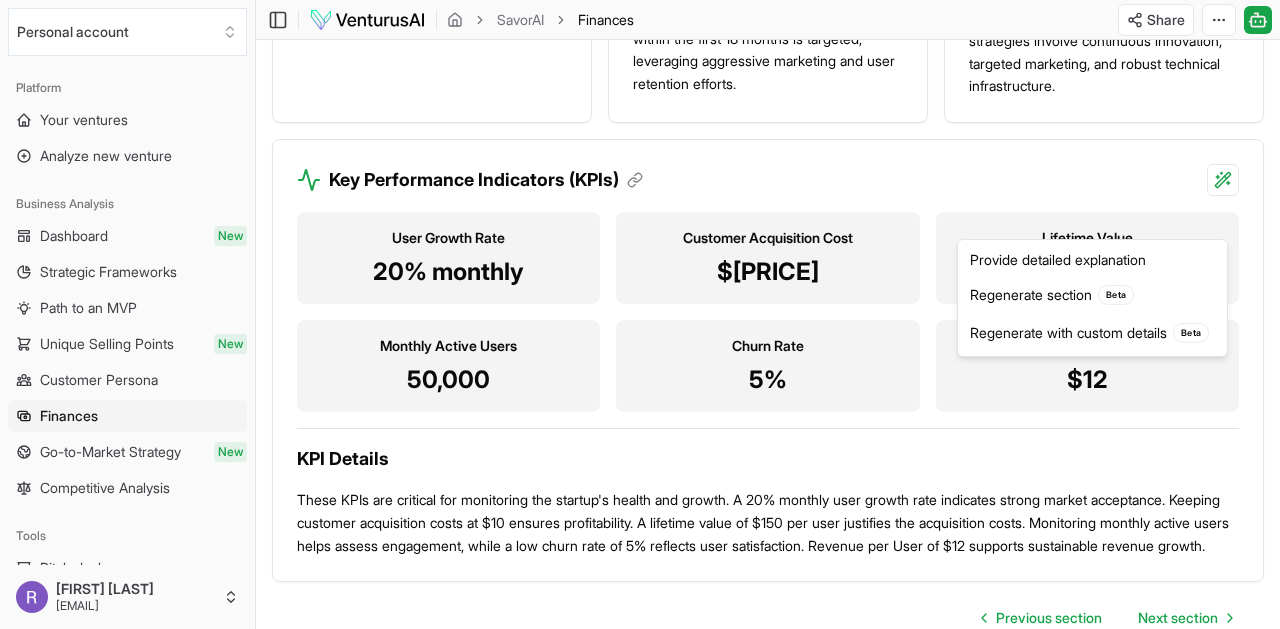 click on "We value your privacy We use cookies to enhance your browsing experience, serve personalized ads or content, and analyze our traffic. By clicking "Accept All", you consent to our use of cookies. Customize    Accept All Customize Consent Preferences   We use cookies to help you navigate efficiently and perform certain functions. You will find detailed information about all cookies under each consent category below. The cookies that are categorized as "Necessary" are stored on your browser as they are essential for enabling the basic functionalities of the site. ...  Show more Necessary Always Active Necessary cookies are required to enable the basic features of this site, such as providing secure log-in or adjusting your consent preferences. These cookies do not store any personally identifiable data. Cookie cookieyes-consent Duration 1 year Description Cookie __cf_bm Duration 1 hour Description This cookie, set by Cloudflare, is used to support Cloudflare Bot Management.  Cookie _cfuvid Duration session lidc" at bounding box center (640, -1708) 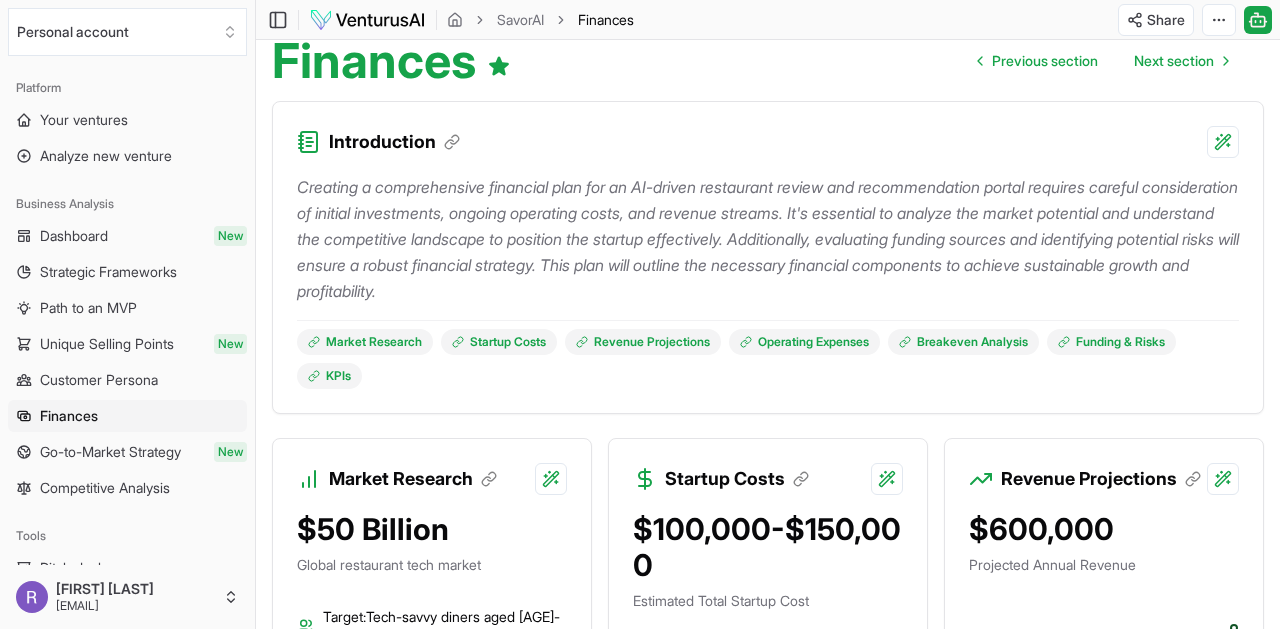scroll, scrollTop: 0, scrollLeft: 0, axis: both 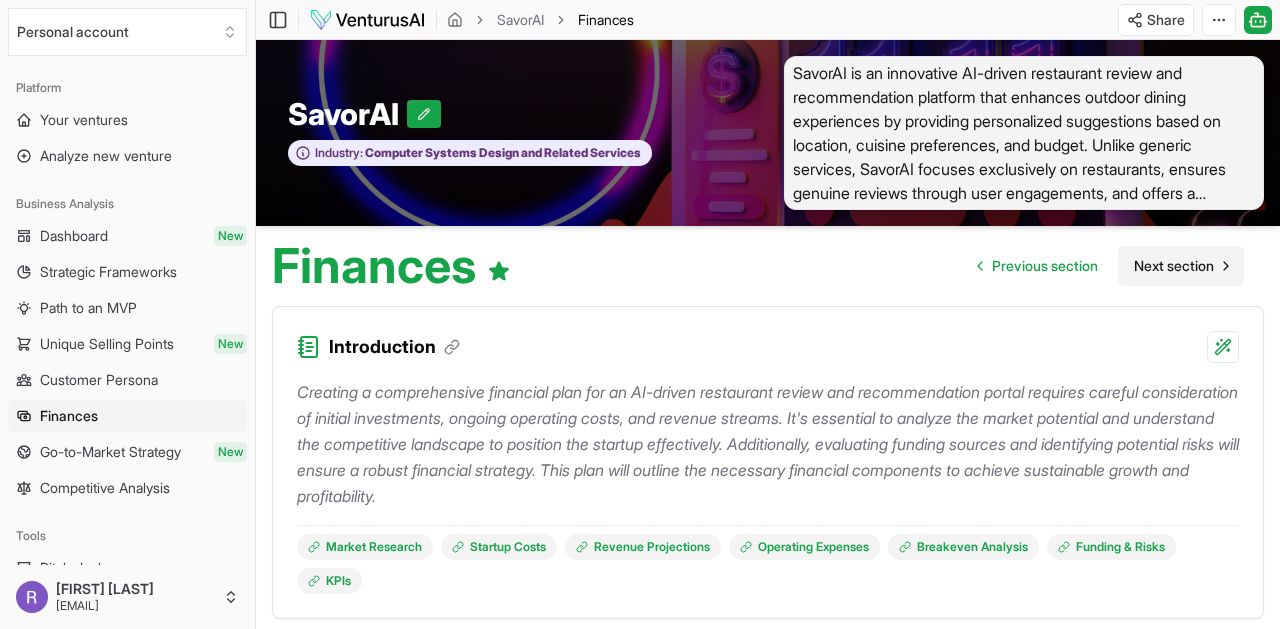 click on "Next section" at bounding box center (1174, 266) 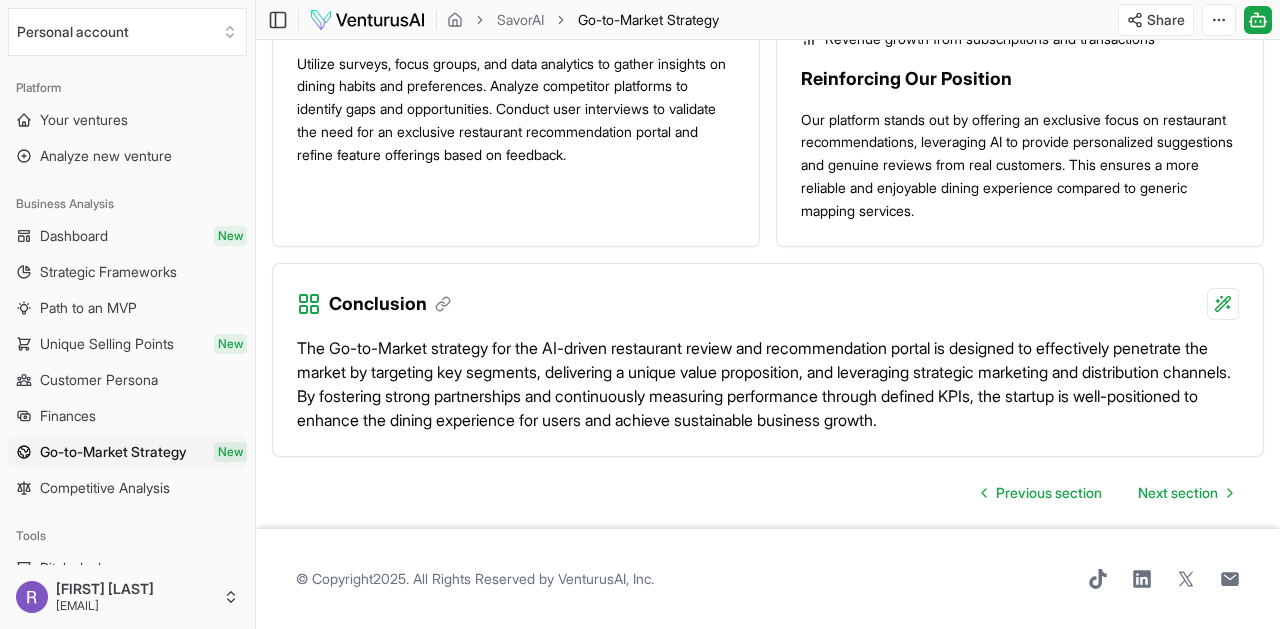 scroll, scrollTop: 2214, scrollLeft: 0, axis: vertical 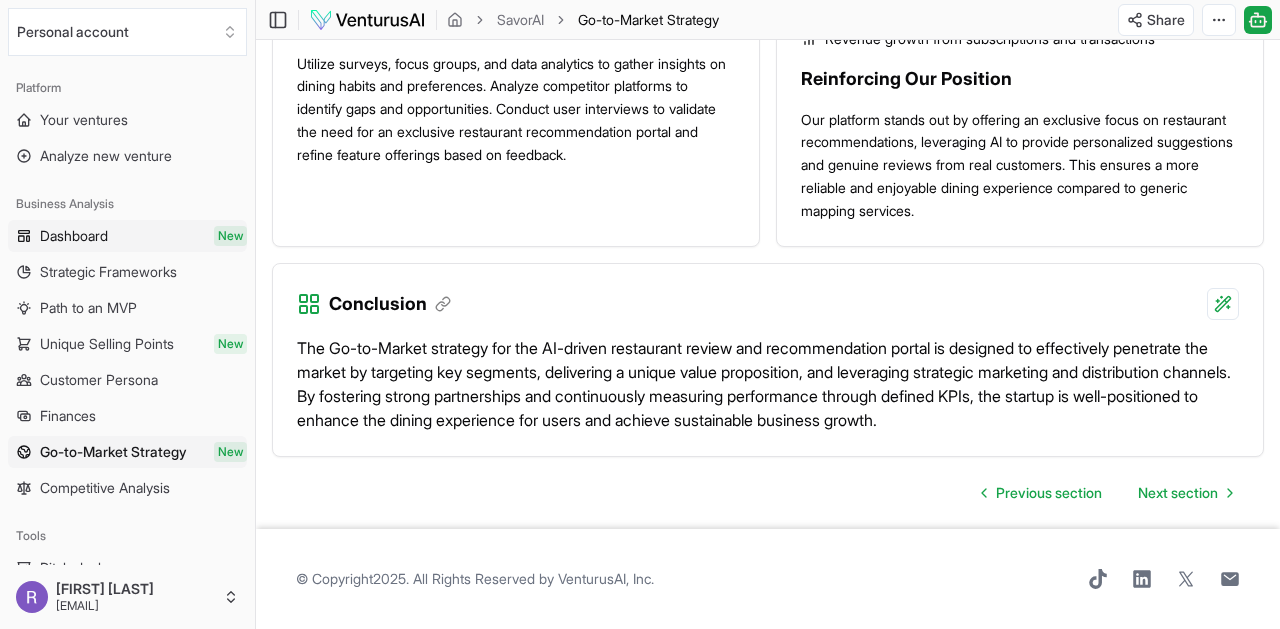 click on "Dashboard New" at bounding box center [127, 236] 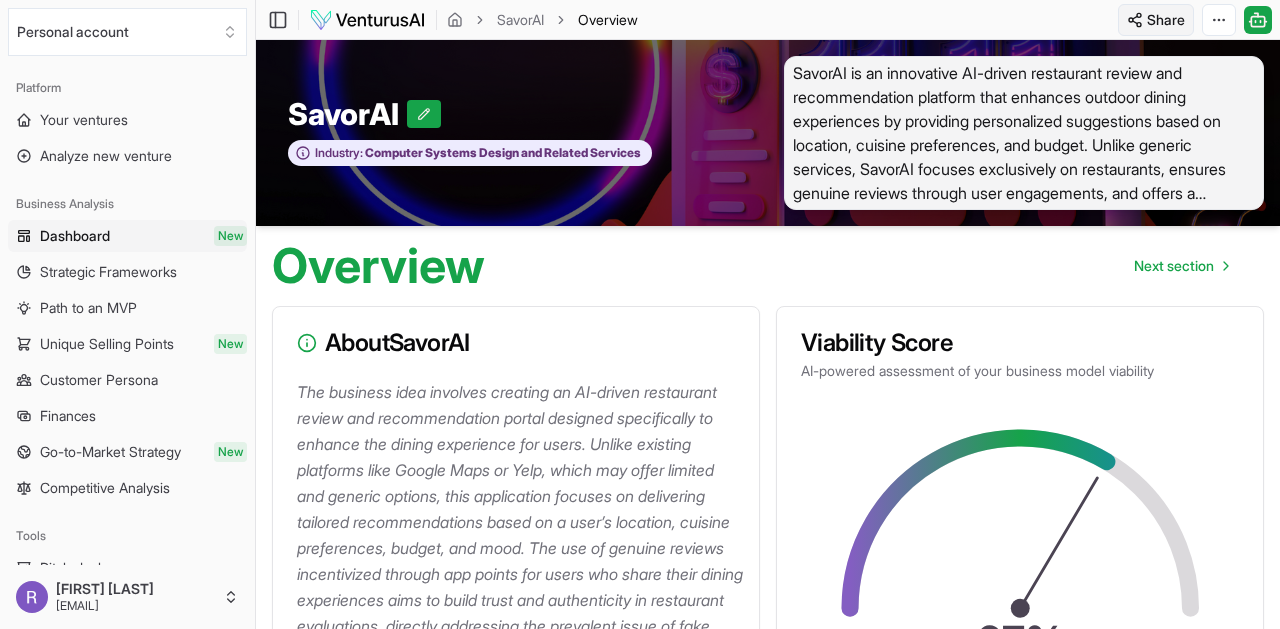 click on "We value your privacy We use cookies to enhance your browsing experience, serve personalized ads or content, and analyze our traffic. By clicking "Accept All", you consent to our use of cookies. Customize    Accept All Customize Consent Preferences   We use cookies to help you navigate efficiently and perform certain functions. You will find detailed information about all cookies under each consent category below. The cookies that are categorized as "Necessary" are stored on your browser as they are essential for enabling the basic functionalities of the site. ...  Show more Necessary Always Active Necessary cookies are required to enable the basic features of this site, such as providing secure log-in or adjusting your consent preferences. These cookies do not store any personally identifiable data. Cookie cookieyes-consent Duration 1 year Description Cookie __cf_bm Duration 1 hour Description This cookie, set by Cloudflare, is used to support Cloudflare Bot Management.  Cookie _cfuvid Duration session lidc" at bounding box center (640, 314) 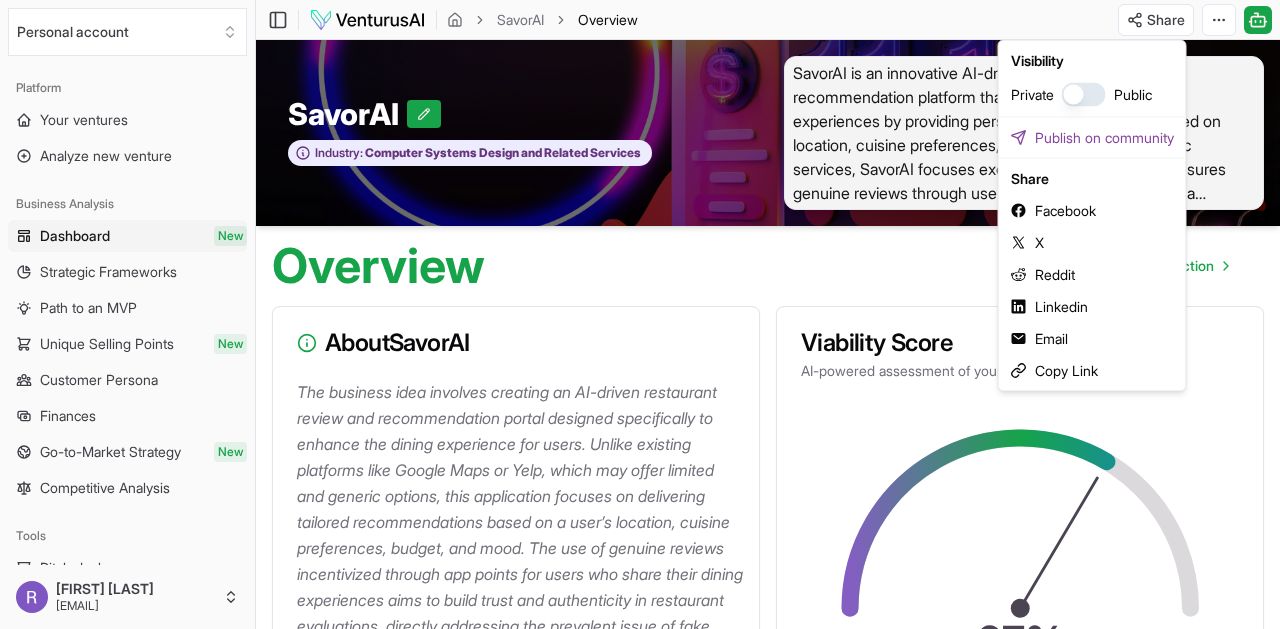 click at bounding box center [1084, 95] 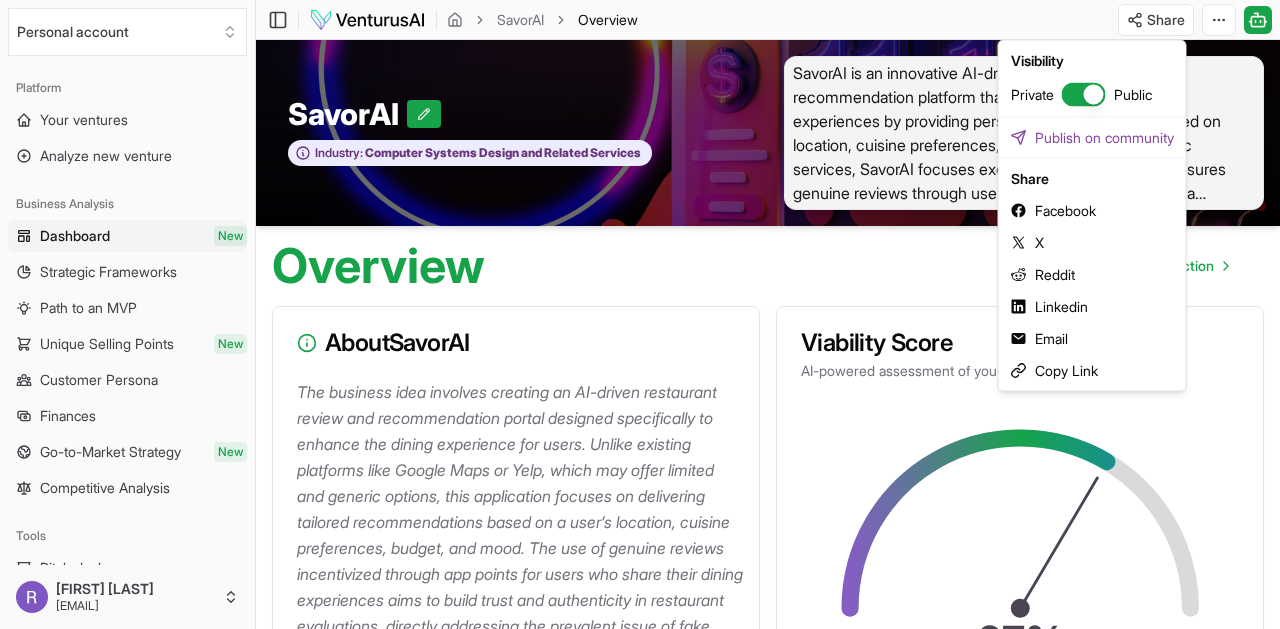 click at bounding box center (1084, 95) 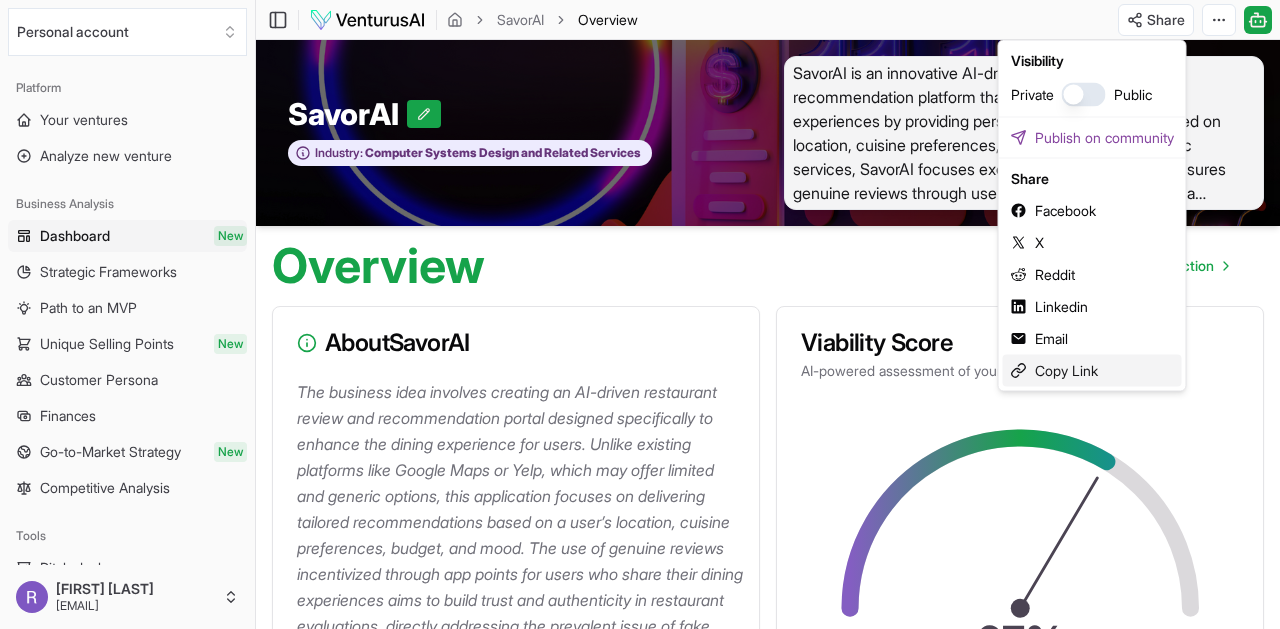 click on "Copy Link" at bounding box center [1092, 371] 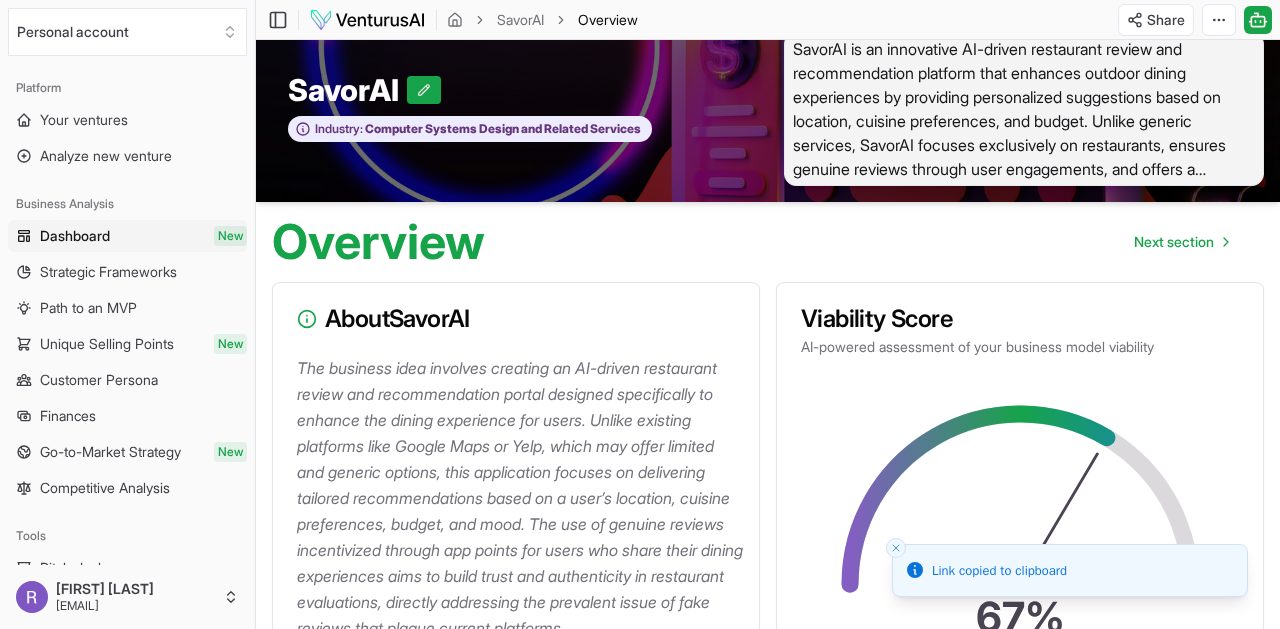 scroll, scrollTop: 26, scrollLeft: 0, axis: vertical 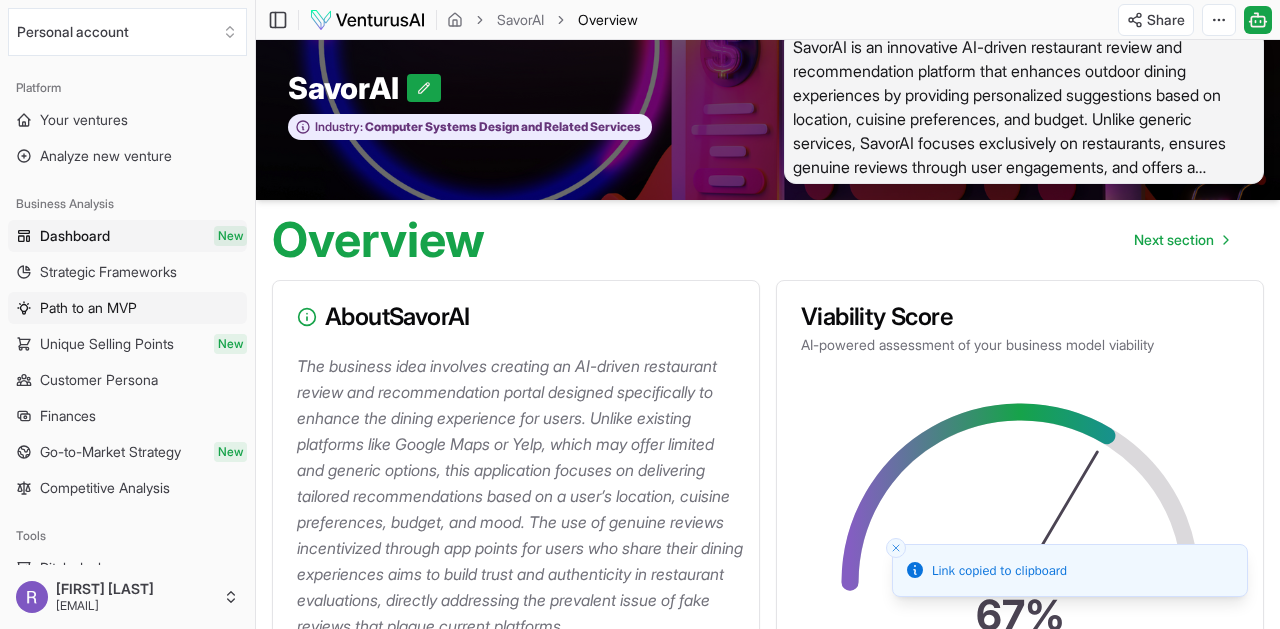 click on "Path to an MVP" at bounding box center (127, 308) 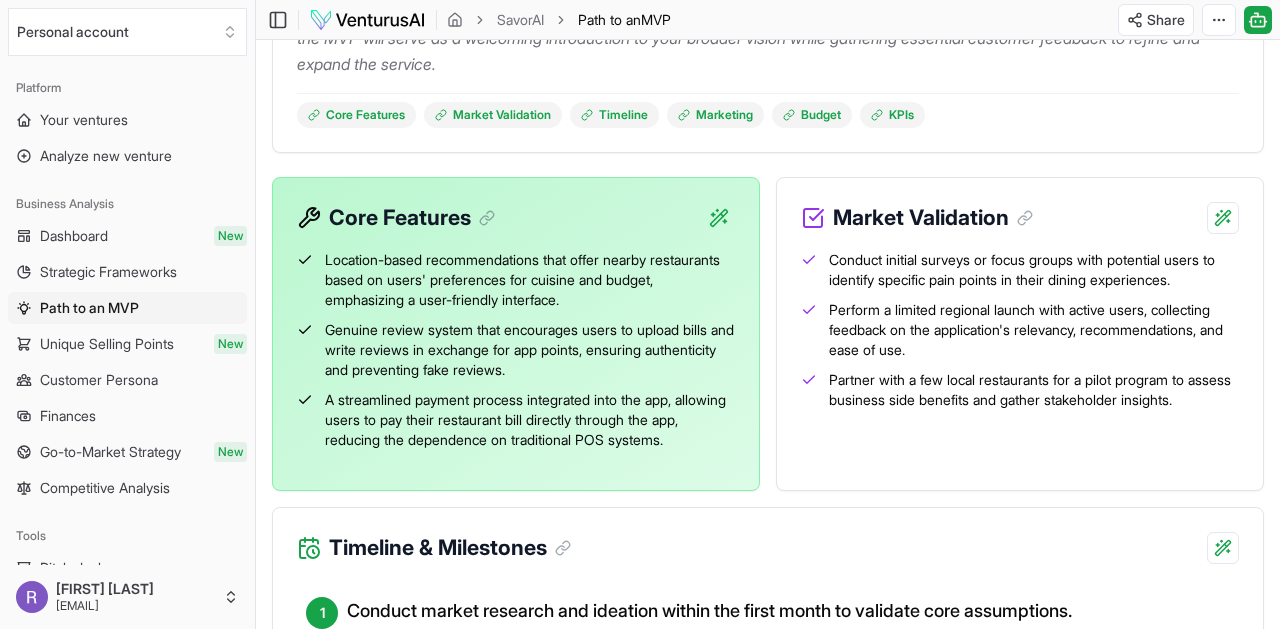 scroll, scrollTop: 0, scrollLeft: 0, axis: both 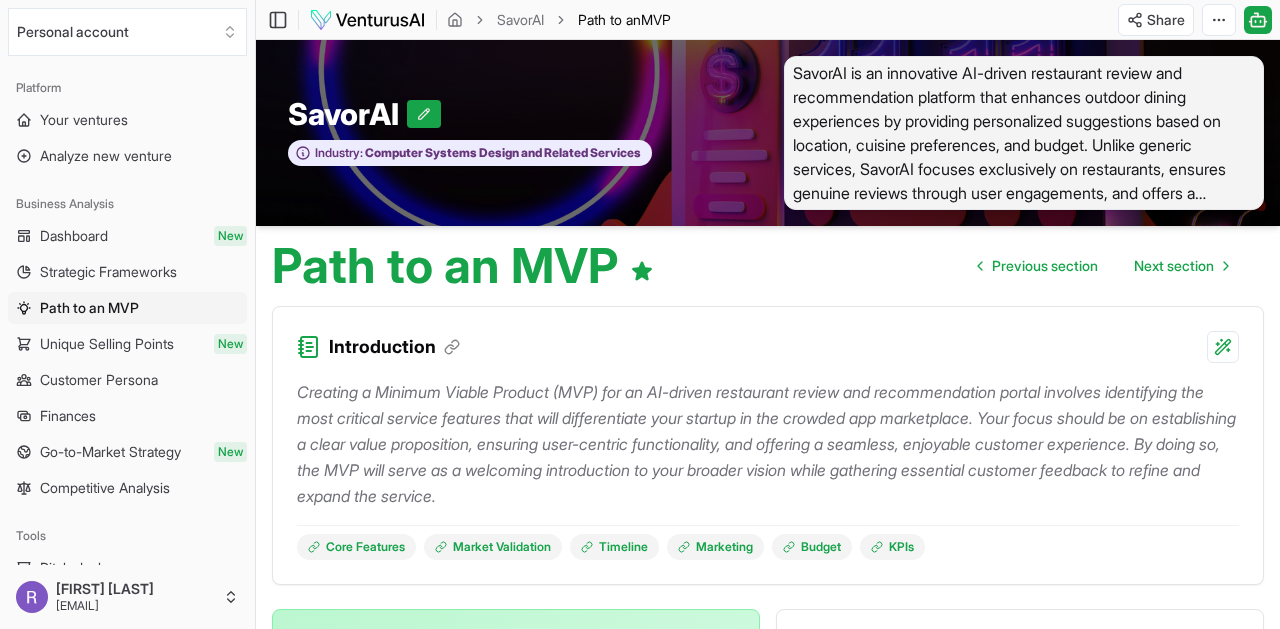 click on "SavorAI is an innovative AI-driven restaurant review and recommendation platform that enhances outdoor dining experiences by providing personalized suggestions based on location, cuisine preferences, and budget. Unlike generic services, SavorAI focuses exclusively on restaurants, ensures genuine reviews through user engagements, and offers a seamless payment system, ultimately creating a one-stop solution for diners and benefiting restaurants through direct customer acquisition." at bounding box center (1024, 133) 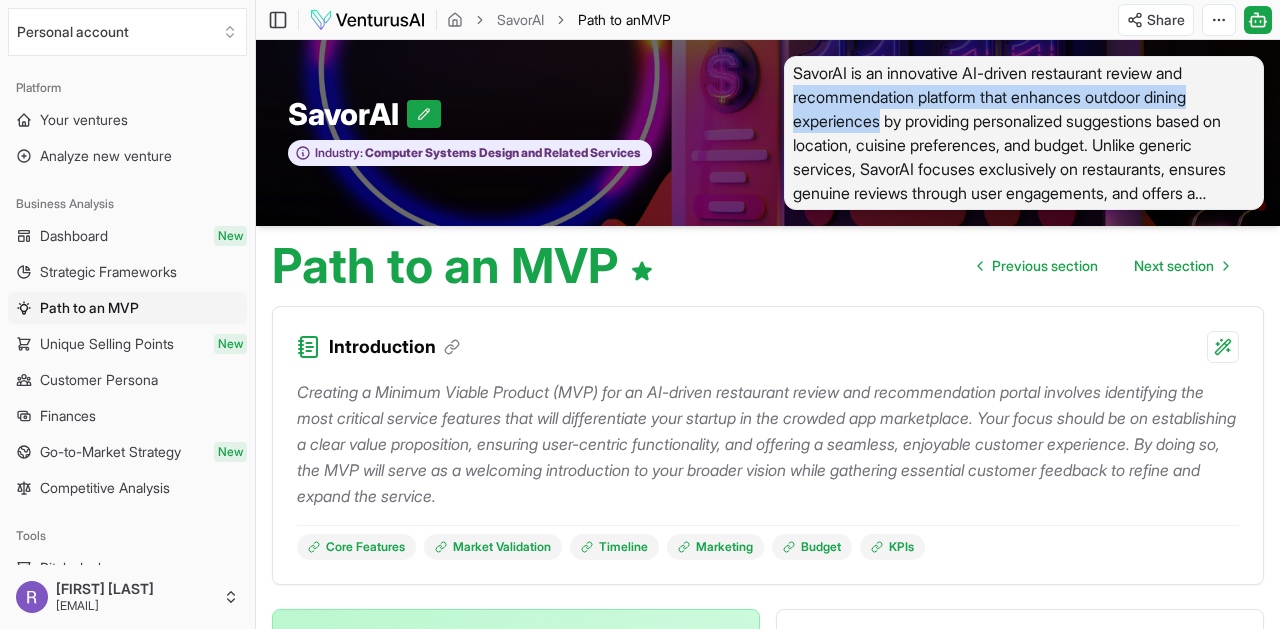 drag, startPoint x: 796, startPoint y: 86, endPoint x: 854, endPoint y: 121, distance: 67.74216 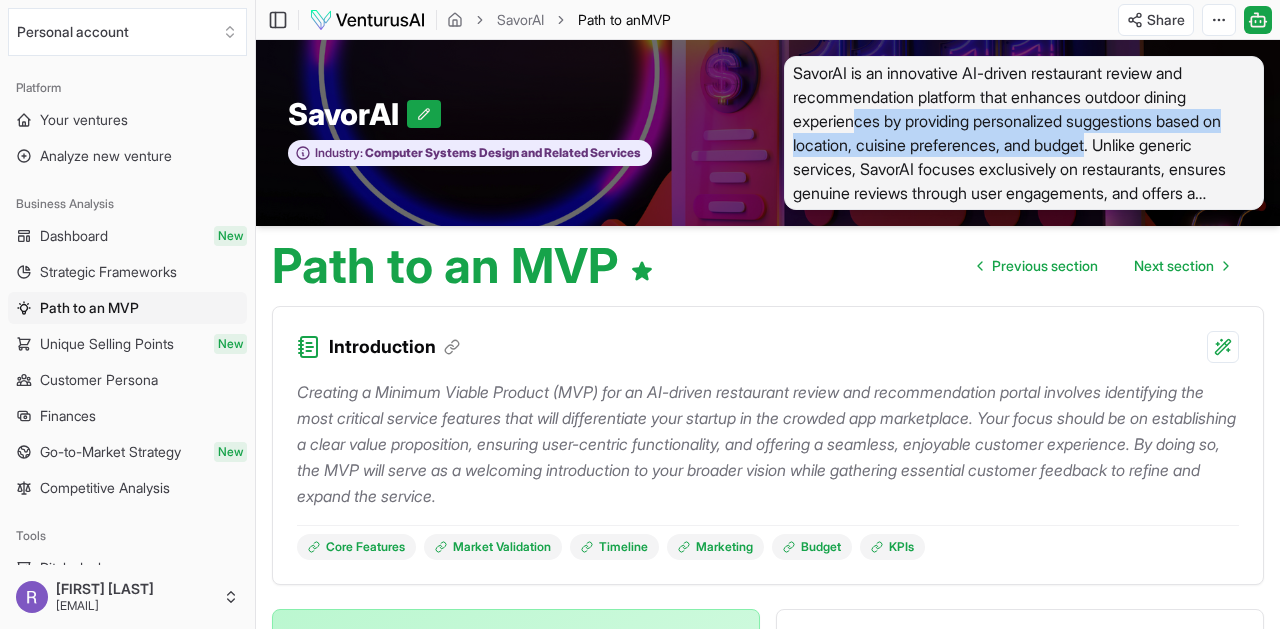 drag, startPoint x: 854, startPoint y: 121, endPoint x: 1056, endPoint y: 156, distance: 205.00975 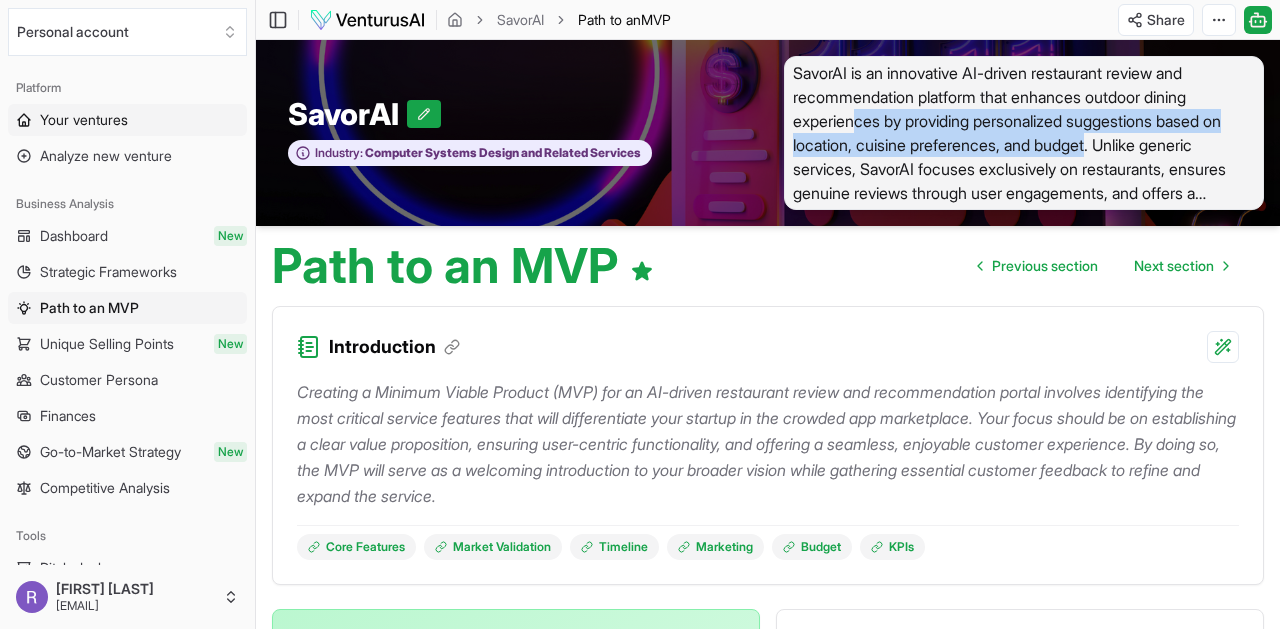 click on "Your ventures" at bounding box center [84, 120] 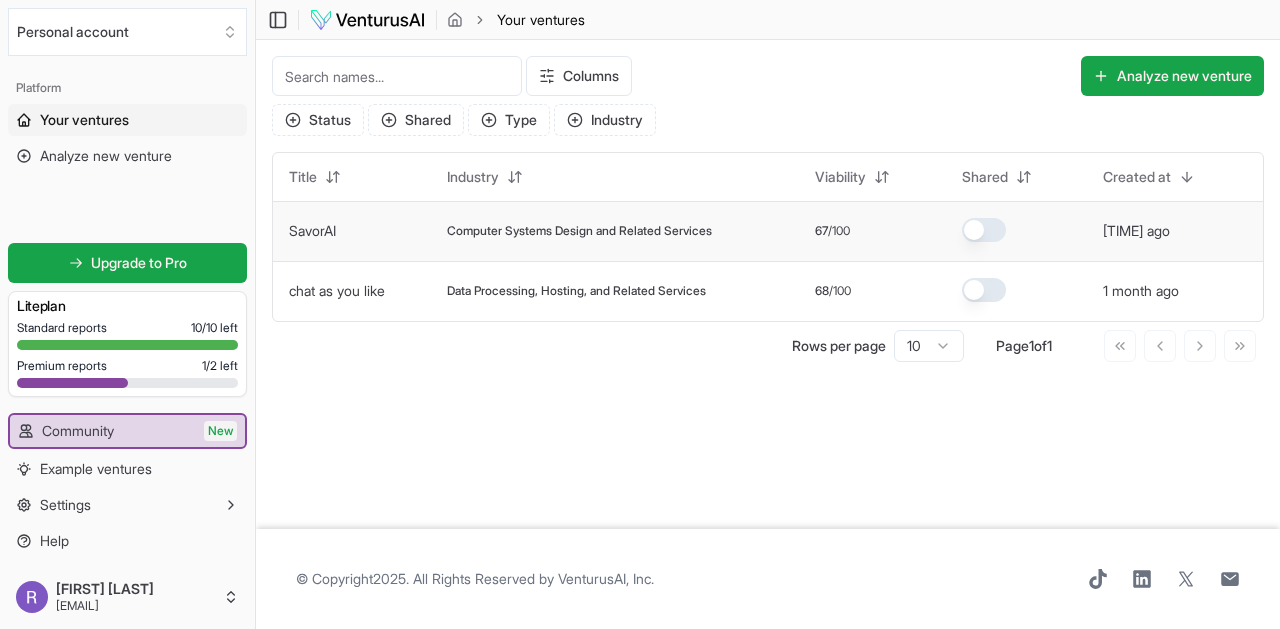 click on "SavorAI" at bounding box center (352, 231) 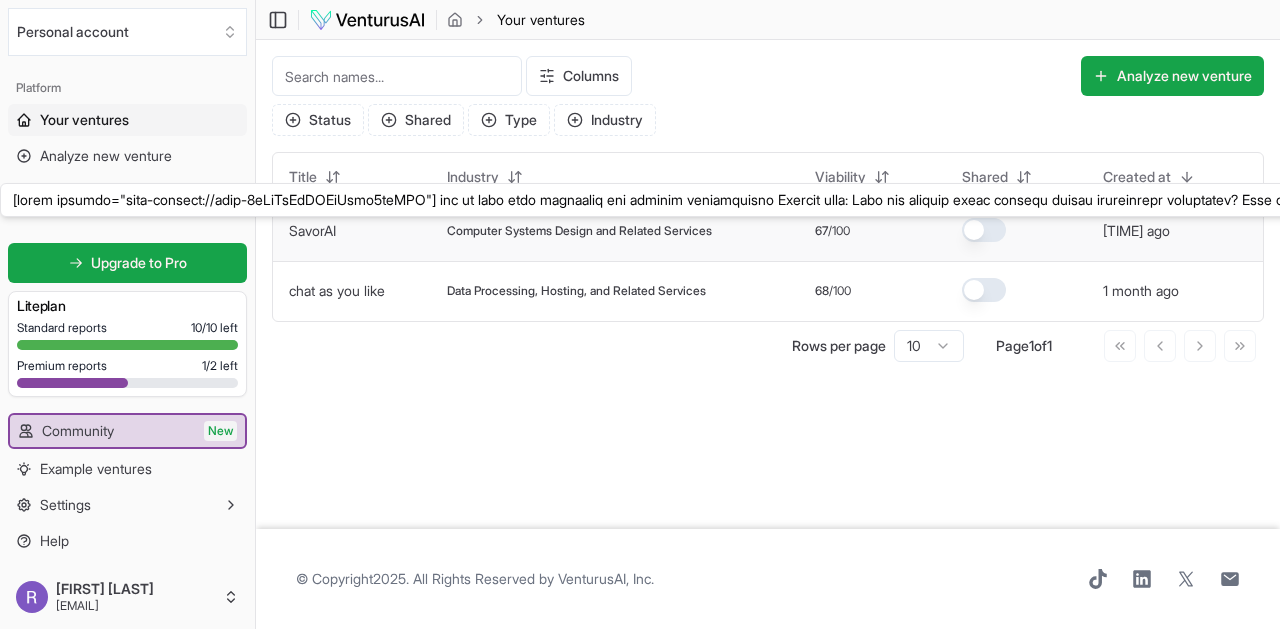 click on "SavorAI" at bounding box center [312, 230] 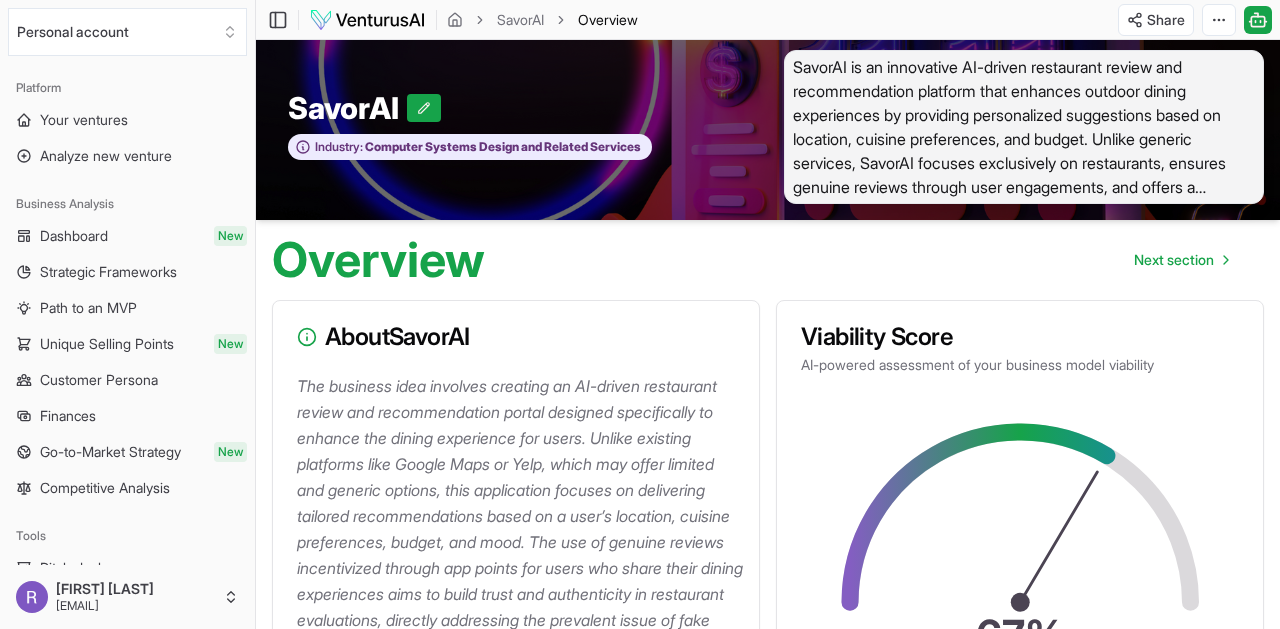 scroll, scrollTop: 0, scrollLeft: 0, axis: both 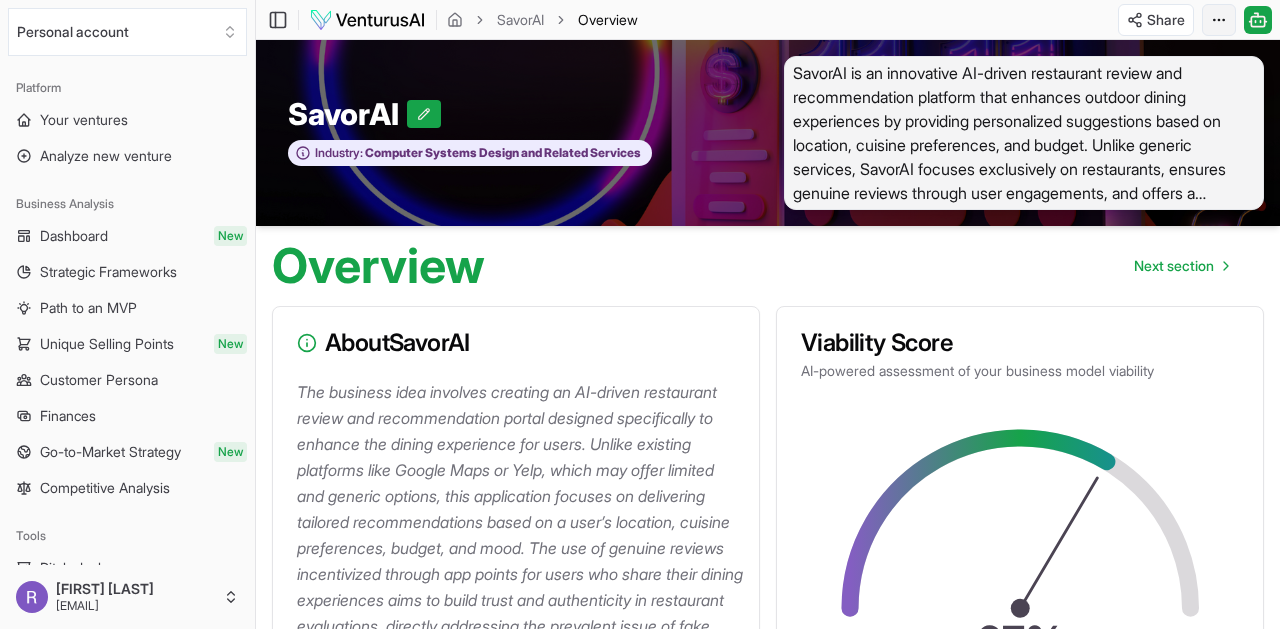 click on "We value your privacy We use cookies to enhance your browsing experience, serve personalized ads or content, and analyze our traffic. By clicking "Accept All", you consent to our use of cookies. Customize    Accept All Customize Consent Preferences   We use cookies to help you navigate efficiently and perform certain functions. You will find detailed information about all cookies under each consent category below. The cookies that are categorized as "Necessary" are stored on your browser as they are essential for enabling the basic functionalities of the site. ...  Show more Necessary Always Active Necessary cookies are required to enable the basic features of this site, such as providing secure log-in or adjusting your consent preferences. These cookies do not store any personally identifiable data. Cookie cookieyes-consent Duration 1 year Description Cookie __cf_bm Duration 1 hour Description This cookie, set by Cloudflare, is used to support Cloudflare Bot Management.  Cookie _cfuvid Duration session lidc" at bounding box center (640, 314) 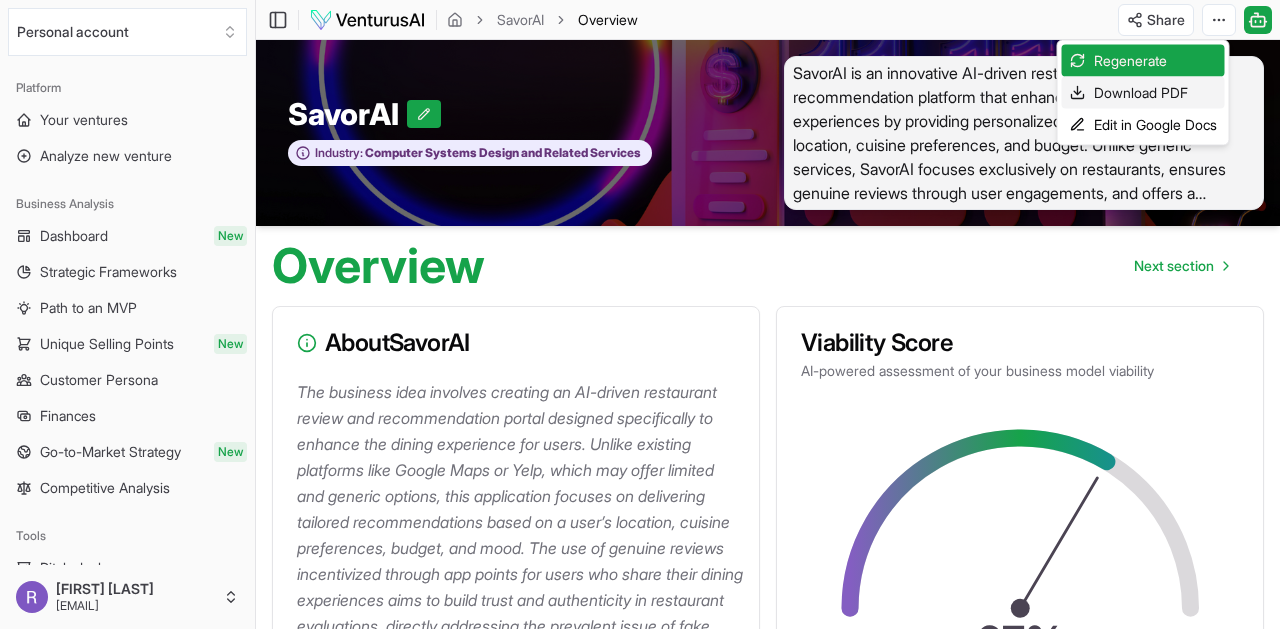 click on "Download PDF" at bounding box center [1143, 93] 